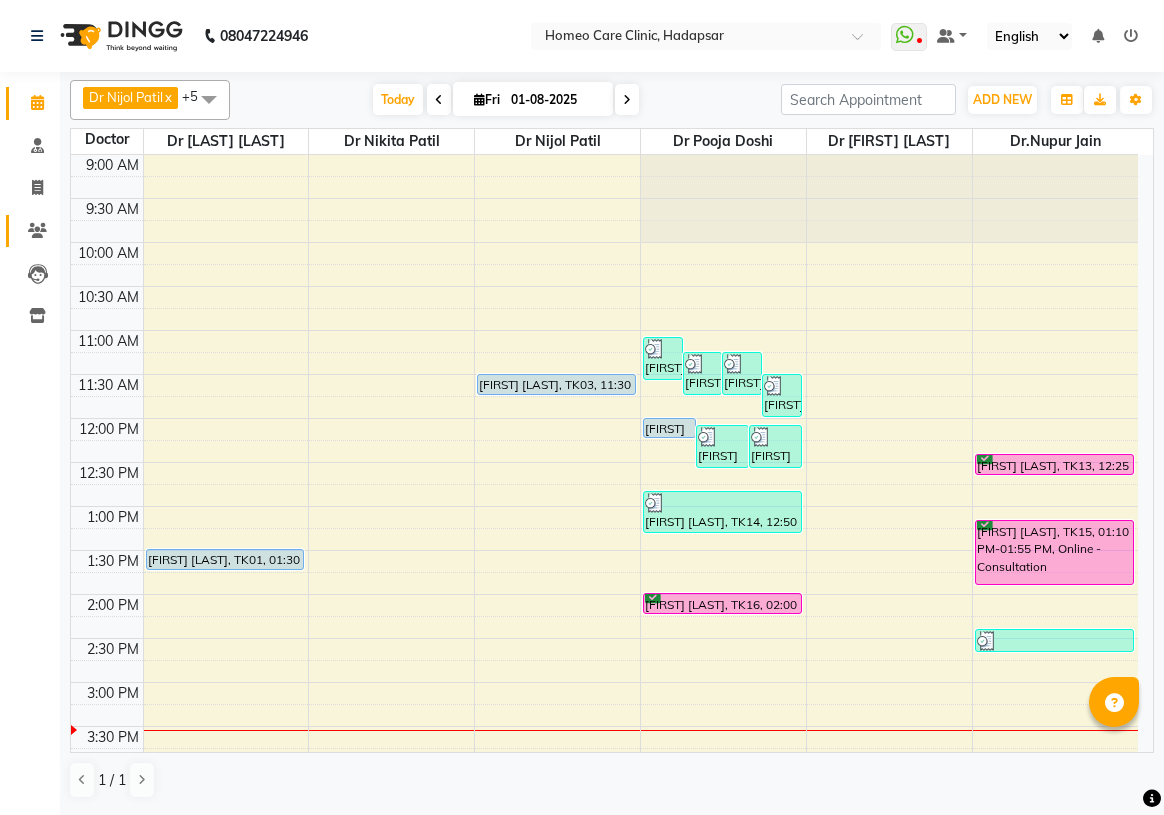 scroll, scrollTop: 0, scrollLeft: 0, axis: both 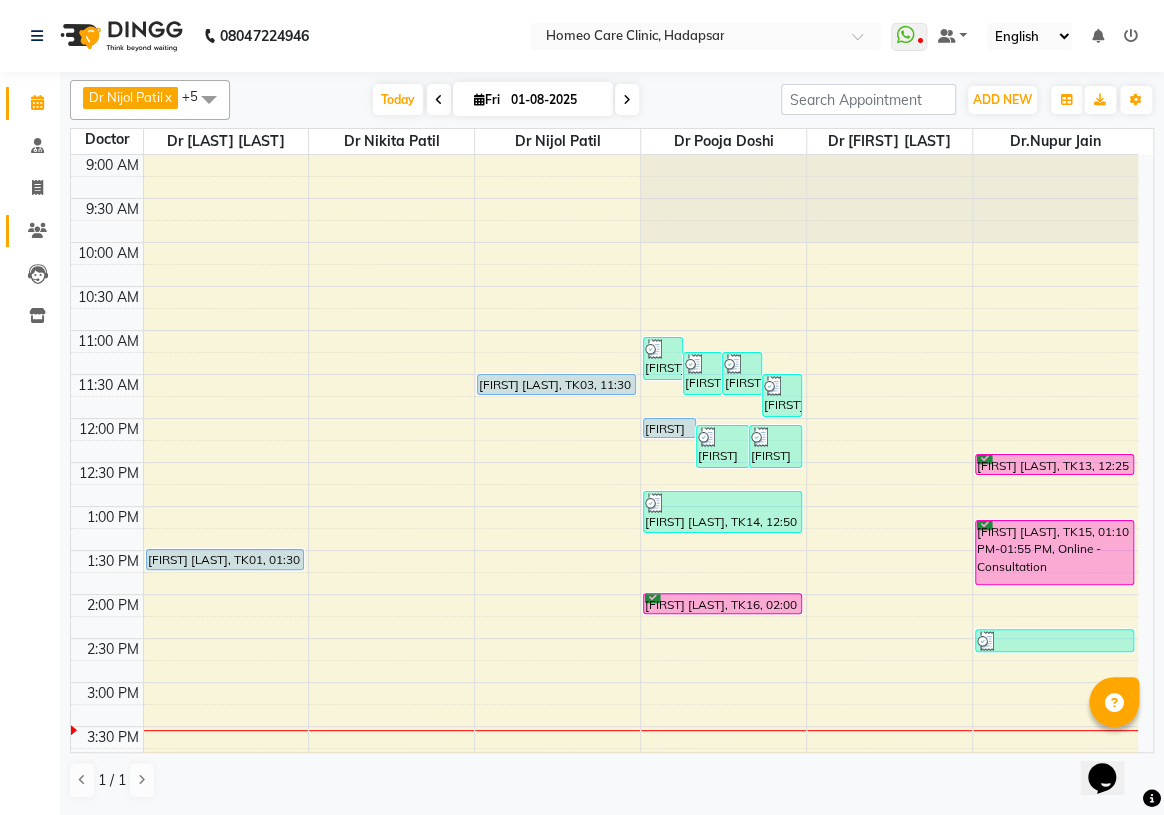 click on "Patients" 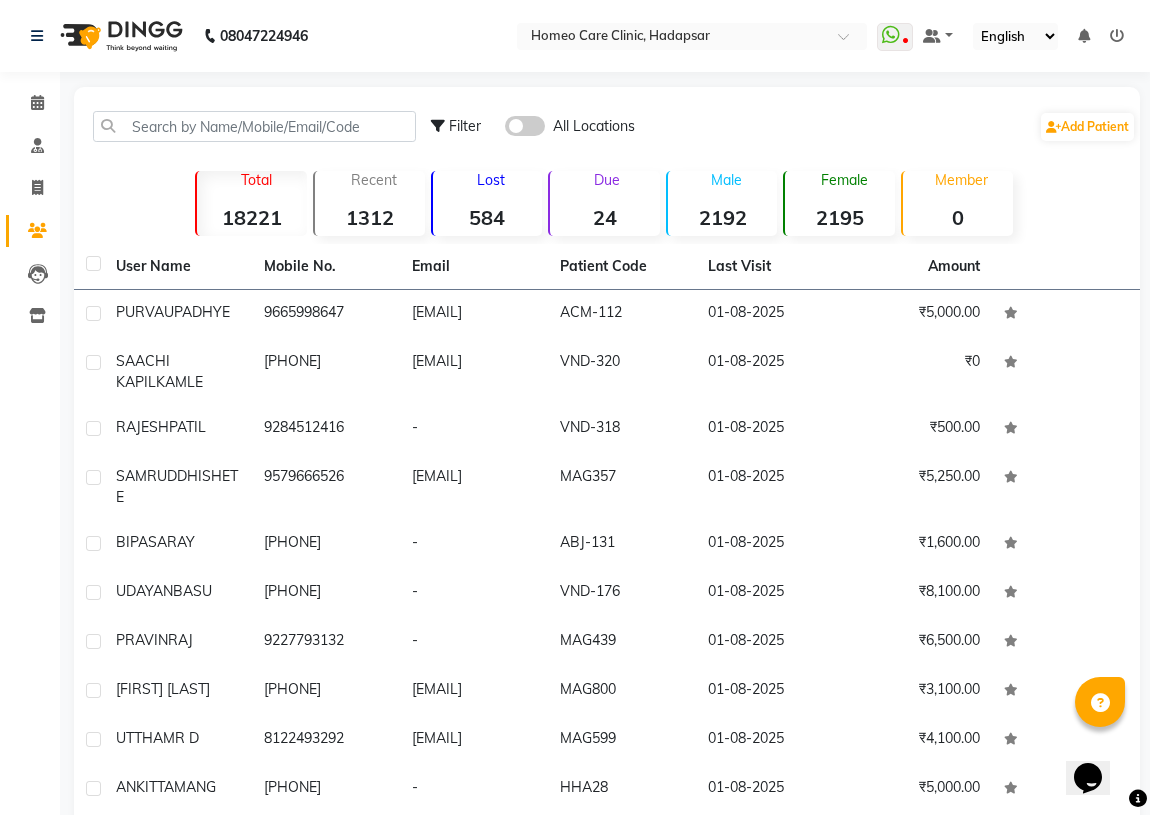 click on "Filter All Locations  Add Patient   Total  18221  Recent  1312  Lost  584  Due  24  Male  2192  Female  2195  Member  0 User Name Mobile No. Email  Patient Code  Last Visit Amount PURVA  UPADHYE   [PHONE]   [EMAIL]   ACM-112   01-08-2025   ₹5,000.00  SAACHI KAPIL  KAMLE   [PHONE]   [EMAIL]   VND-320   01-08-2025   ₹0  RAJESH  PATIL   [PHONE]   -   VND-318   01-08-2025   ₹500.00  SAMRUDDHI  SHETE   [PHONE]   [EMAIL]   MAG357   01-08-2025   ₹5,250.00  BIPASA  RAY   [PHONE]   -   ABJ-131   01-08-2025   ₹1,600.00  UDAYAN  BASU   [PHONE]   -   VND-176   01-08-2025   ₹8,100.00  PRAVIN  RAJ   [PHONE]   -   MAG439   01-08-2025   ₹6,500.00  ADITYA ROONGTA     [PHONE]   [EMAIL]   MAG800   01-08-2025   ₹3,100.00  UTTHAM  R D   [PHONE]   [EMAIL]   MAG599   01-08-2025   ₹4,100.00  ANKIT  TAMANG   [PHONE]   -   HHA28   01-08-2025   ₹5,000.00   Previous   Next   10   50   100" 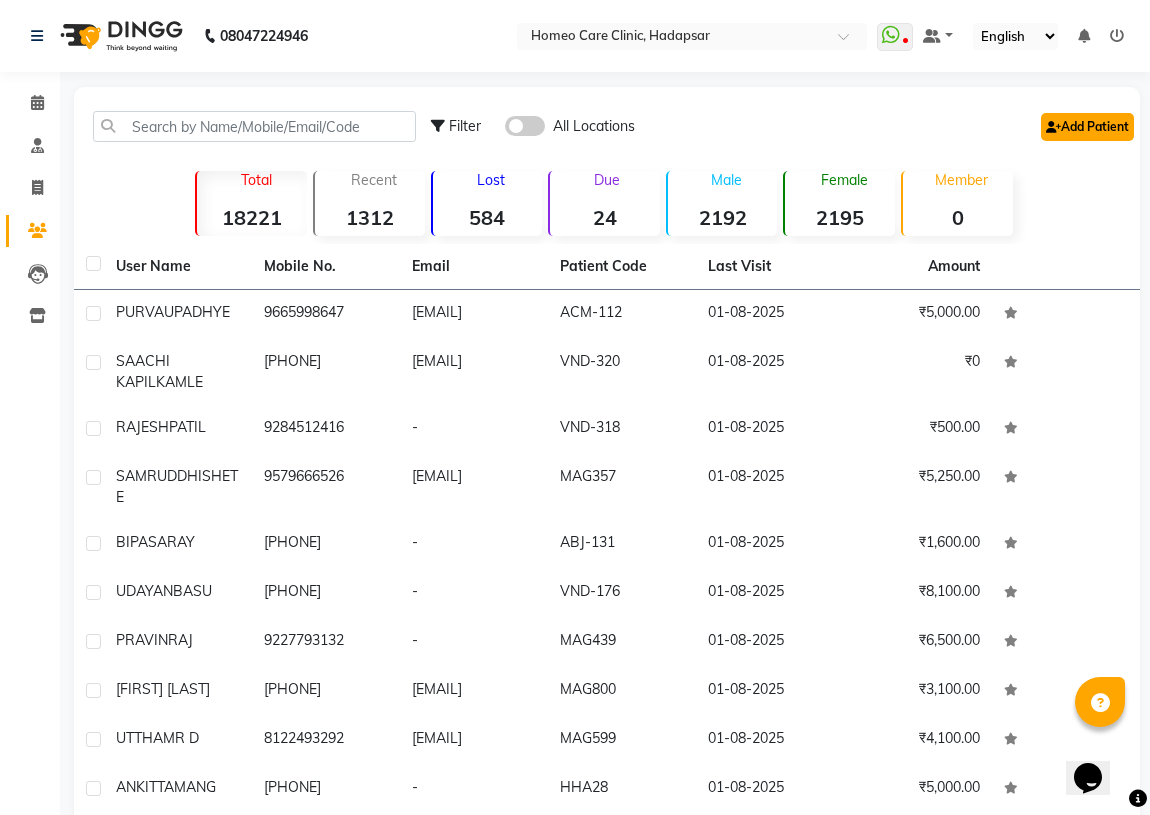 click on "Add Patient" 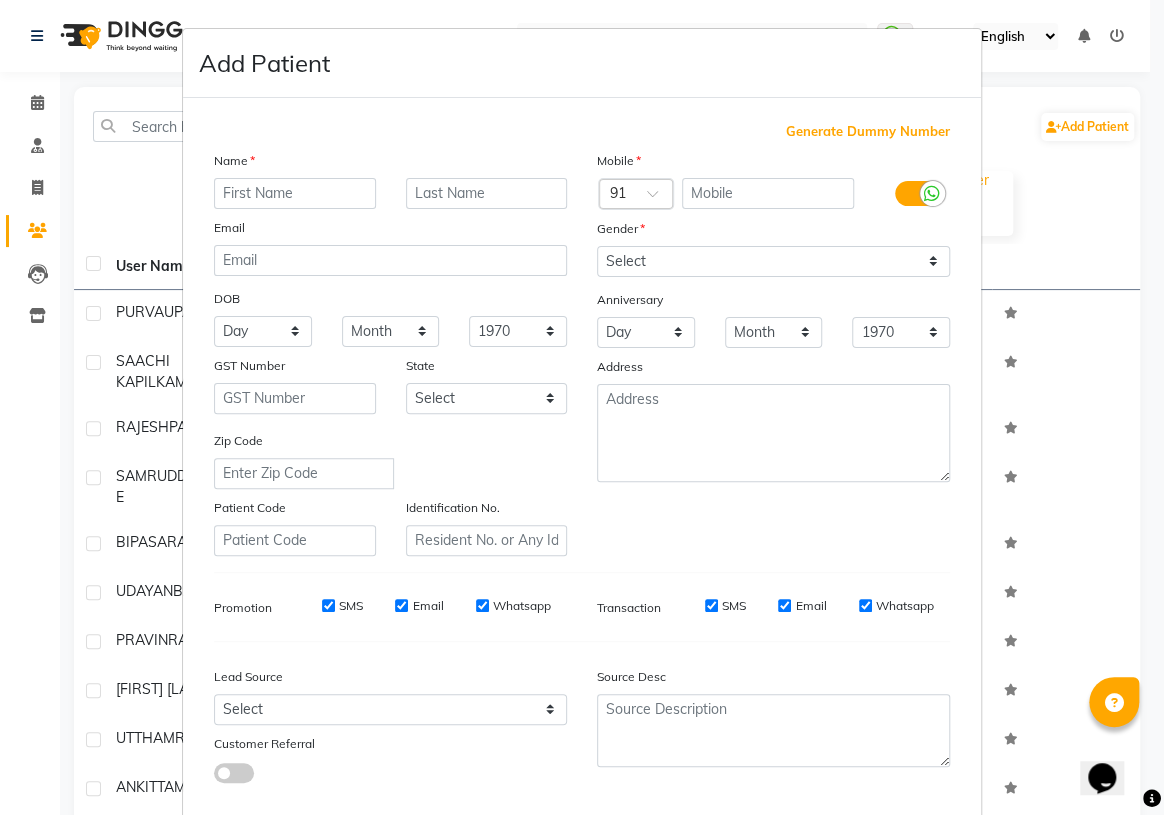 click at bounding box center (295, 193) 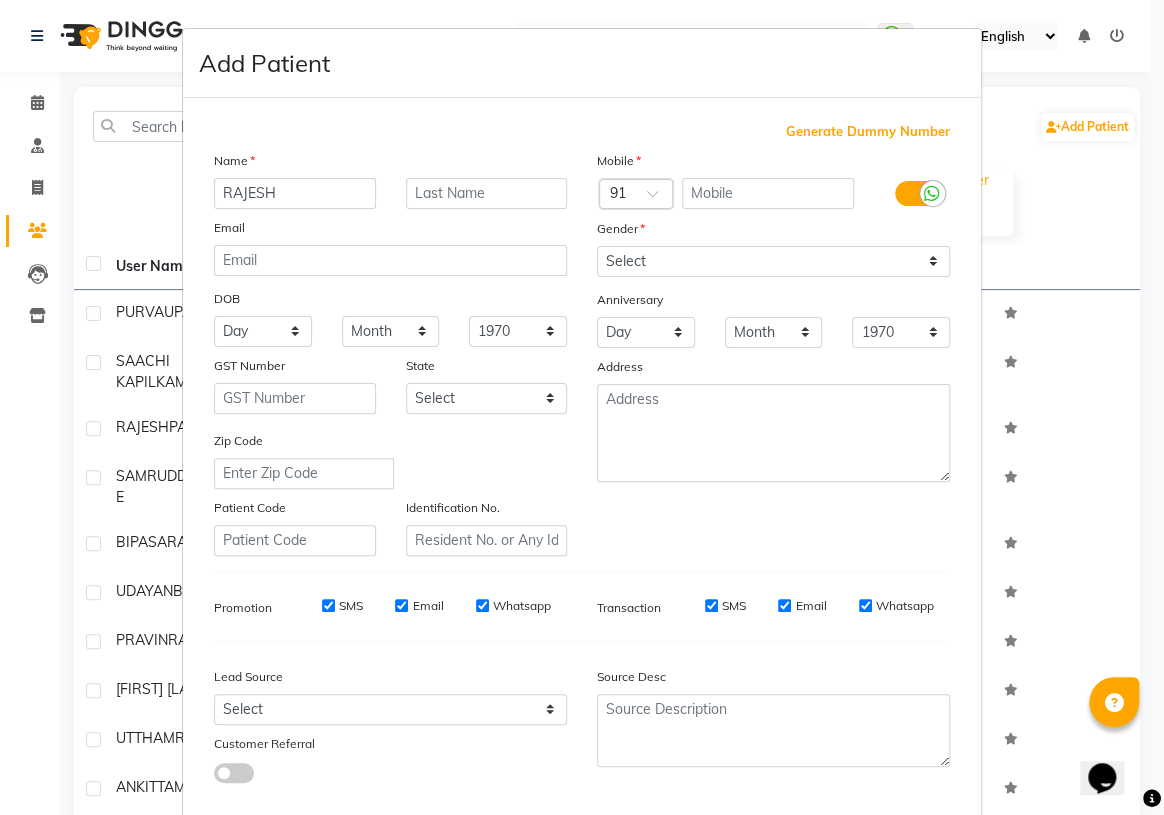 type on "RAJESH" 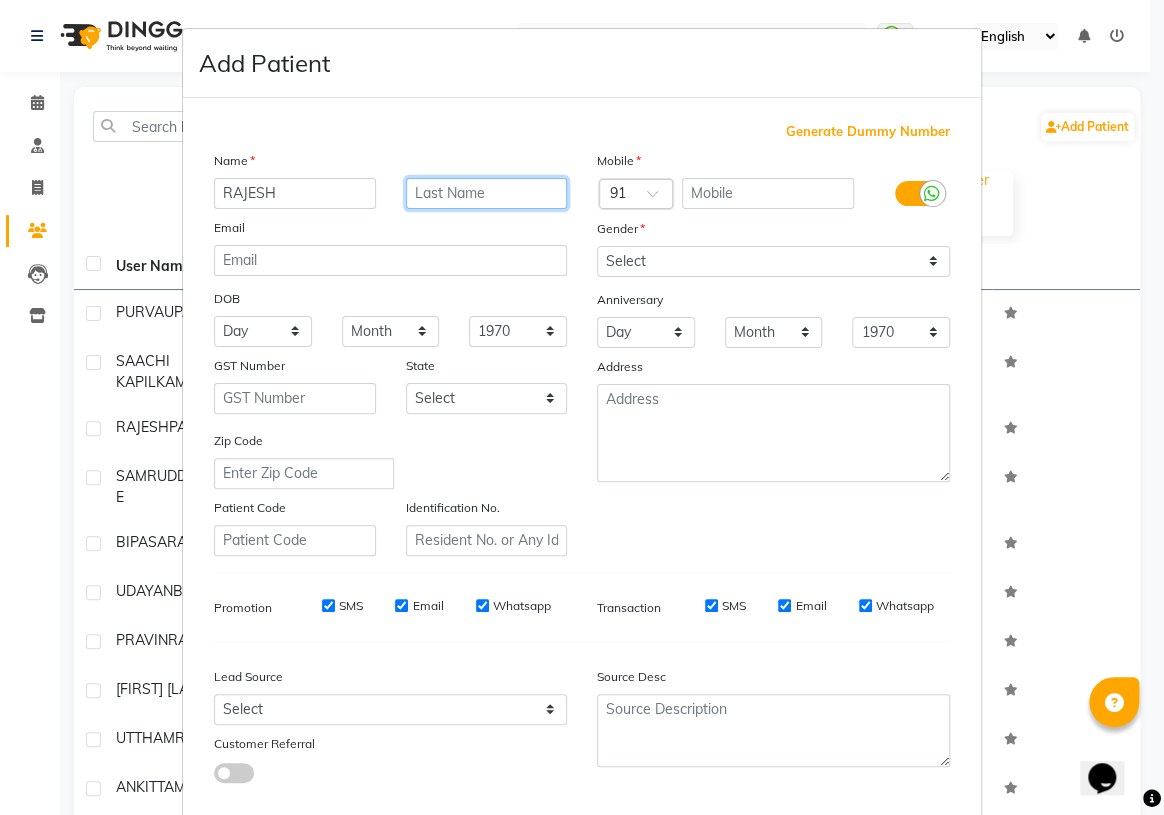 click at bounding box center [487, 193] 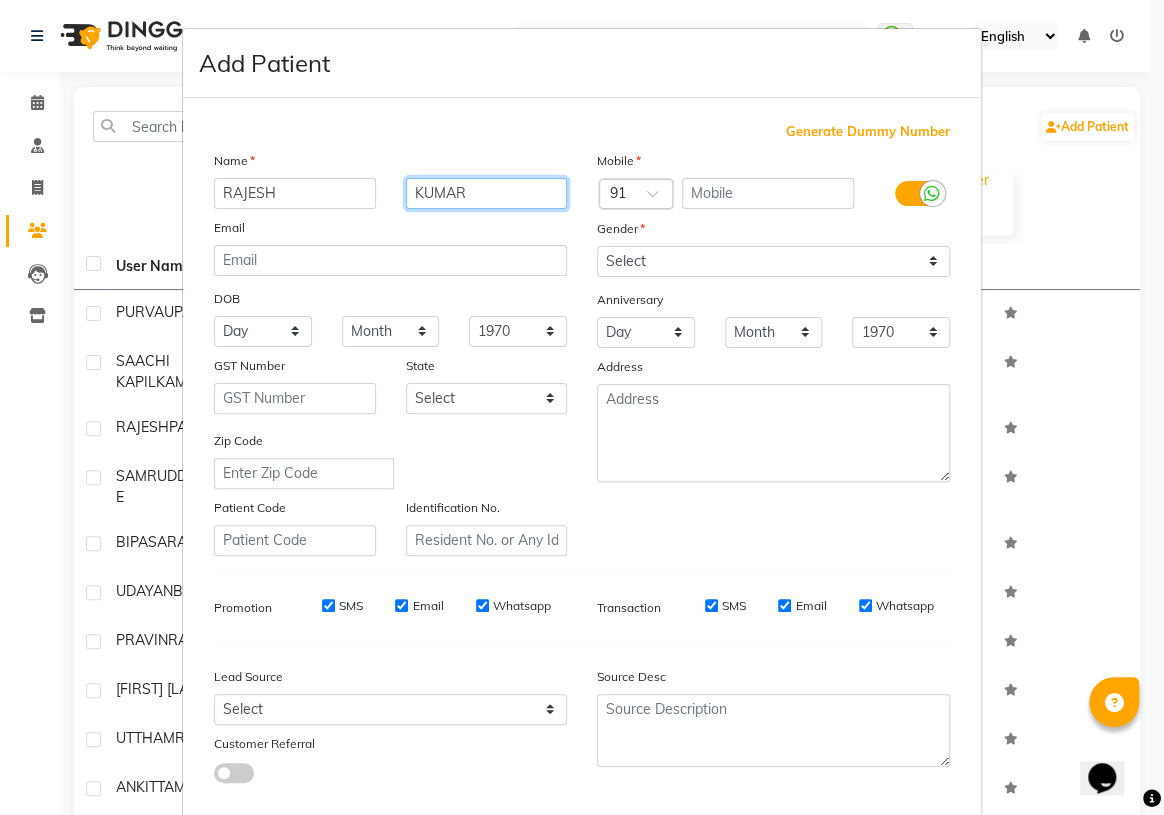 type on "KUMAR" 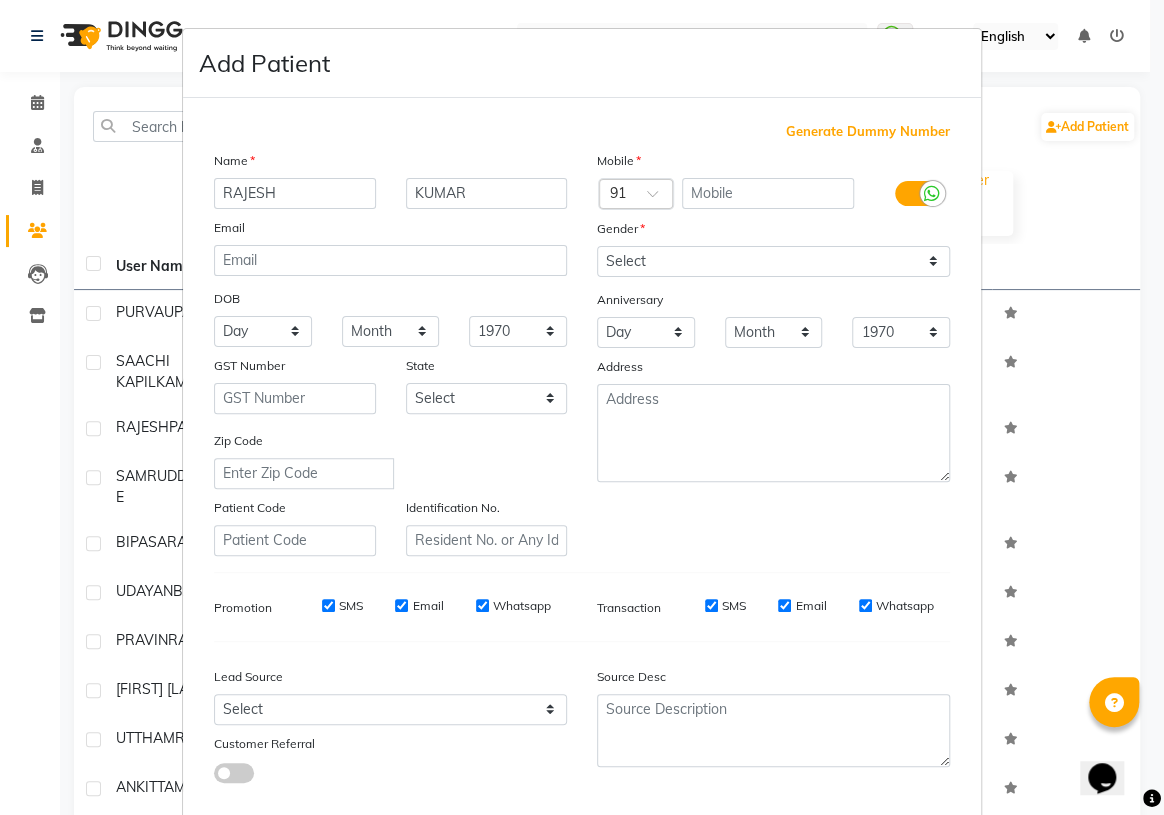 click on "Mobile Country Code × 91 Gender Select Male Female Other Prefer Not To Say Anniversary Day 01 02 03 04 05 06 07 08 09 10 11 12 13 14 15 16 17 18 19 20 21 22 23 24 25 26 27 28 29 30 31 Month January February March April May June July August September October November December 1970 1971 1972 1973 1974 1975 1976 1977 1978 1979 1980 1981 1982 1983 1984 1985 1986 1987 1988 1989 1990 1991 1992 1993 1994 1995 1996 1997 1998 1999 2000 2001 2002 2003 2004 2005 2006 2007 2008 2009 2010 2011 2012 2013 2014 2015 2016 2017 2018 2019 2020 2021 2022 2023 2024 2025 Address" at bounding box center (773, 353) 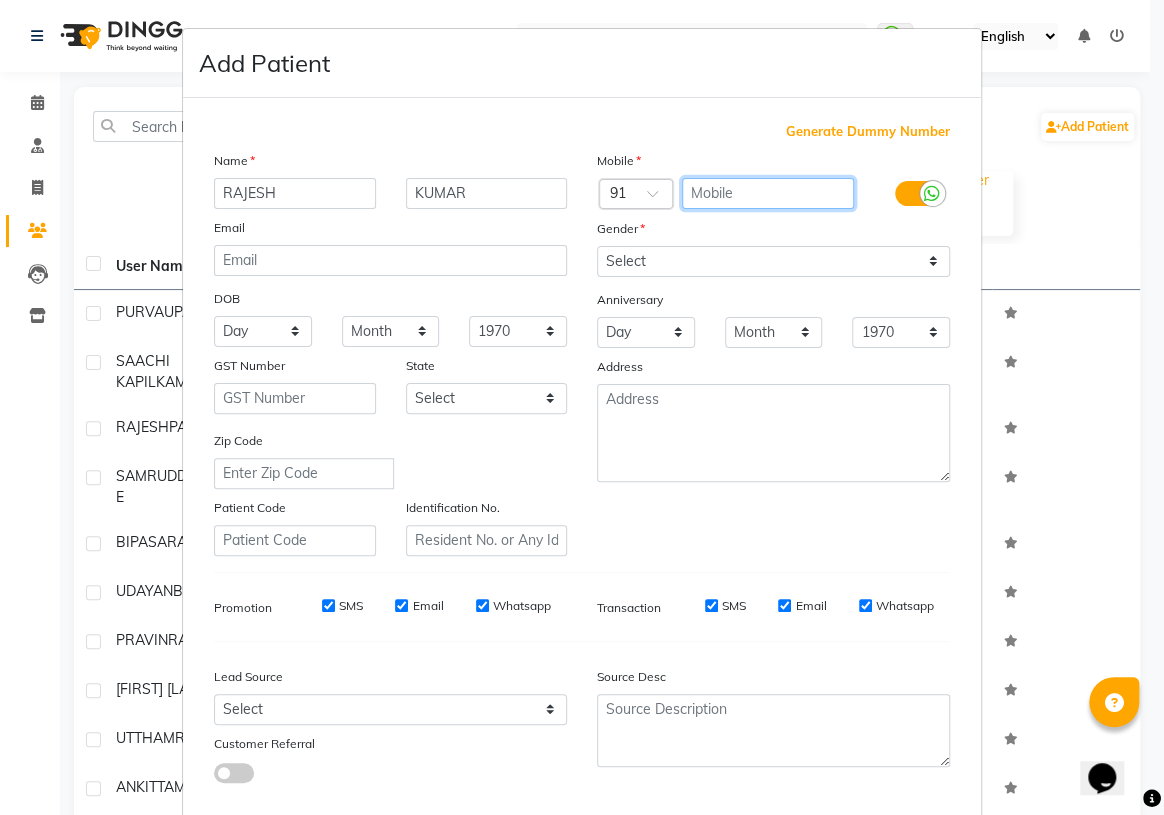 click at bounding box center [768, 193] 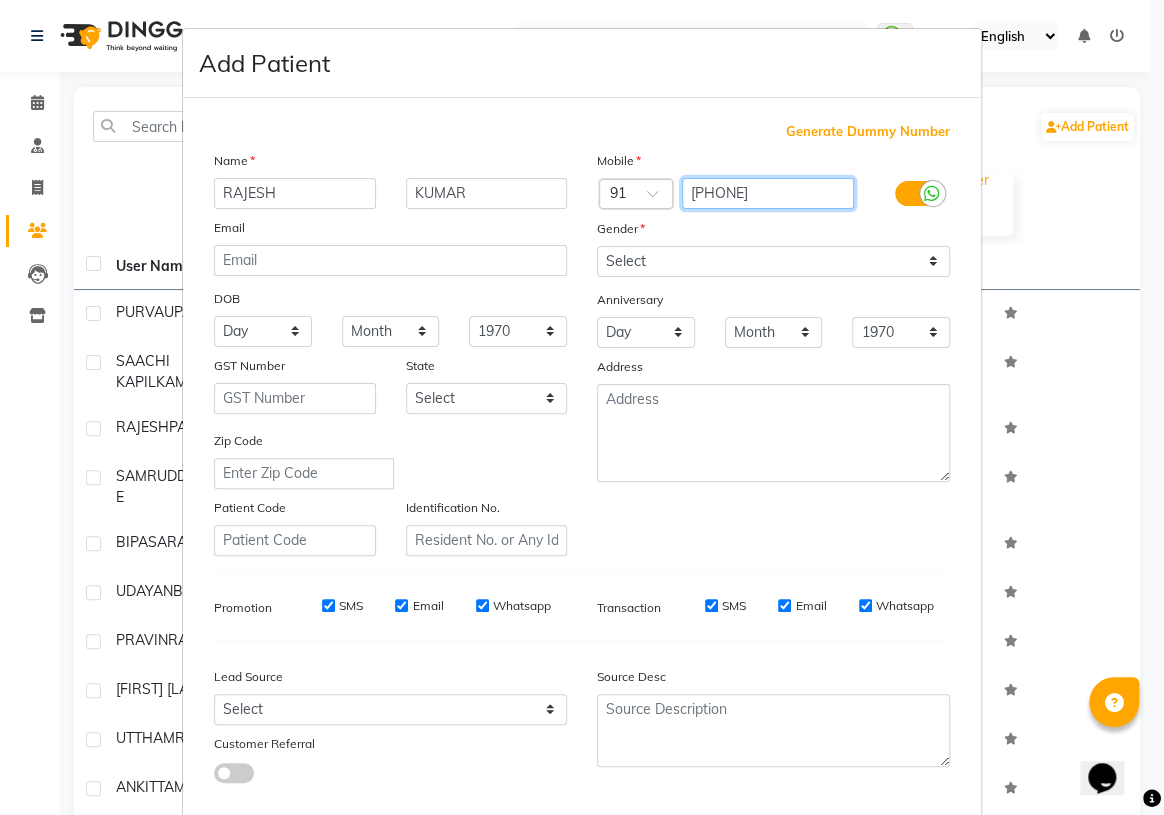 type on "[PHONE]" 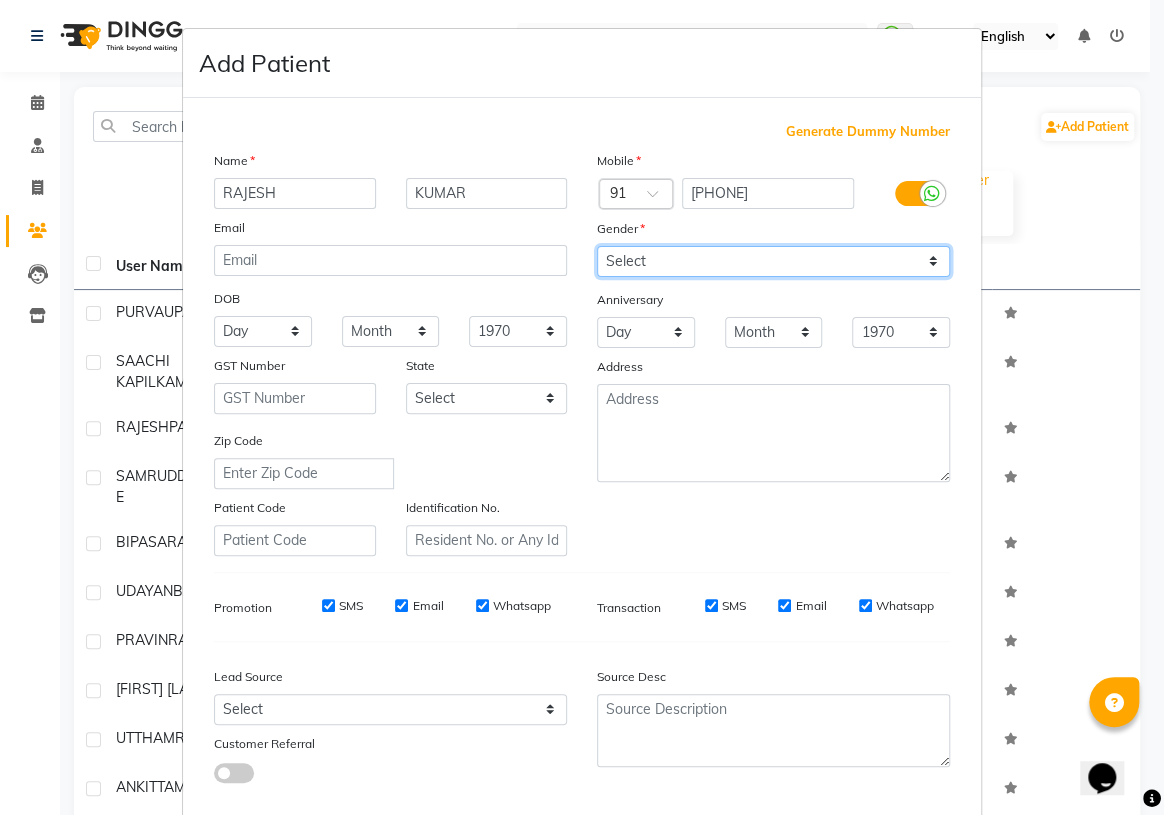 click on "Select Male Female Other Prefer Not To Say" at bounding box center [773, 261] 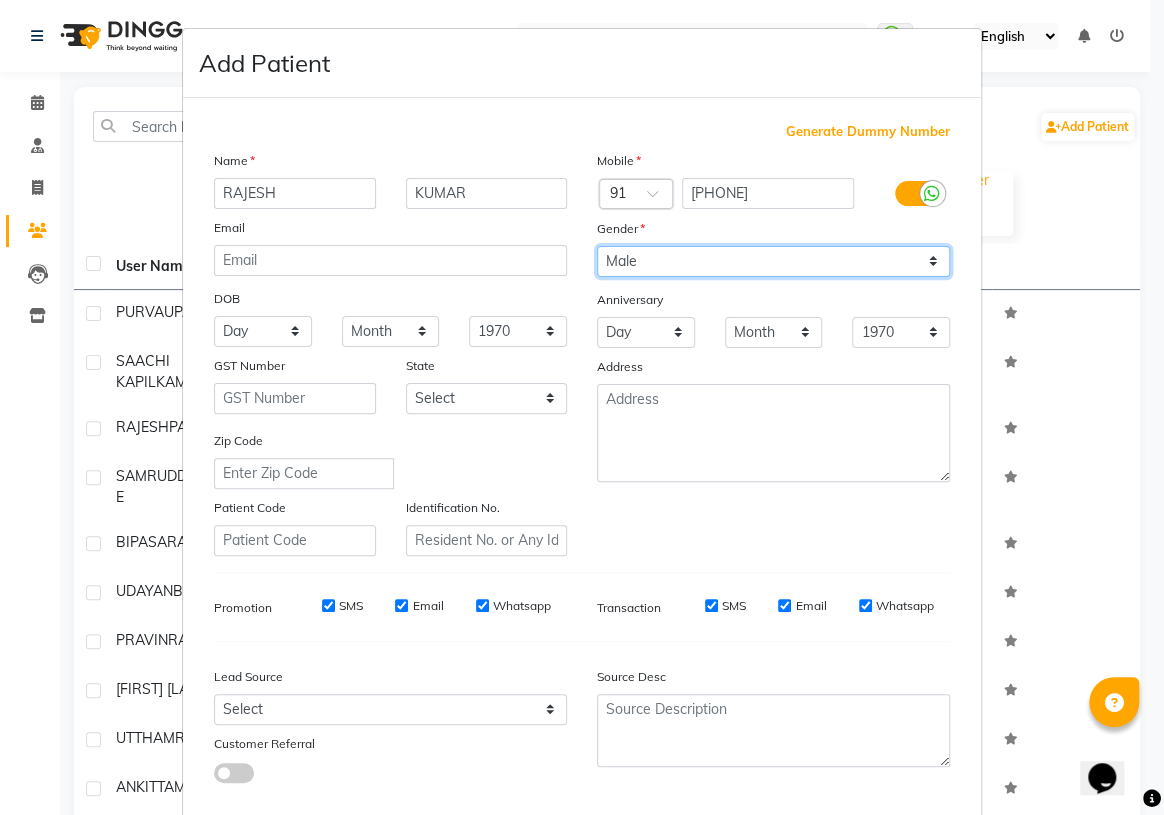 click on "Select Male Female Other Prefer Not To Say" at bounding box center (773, 261) 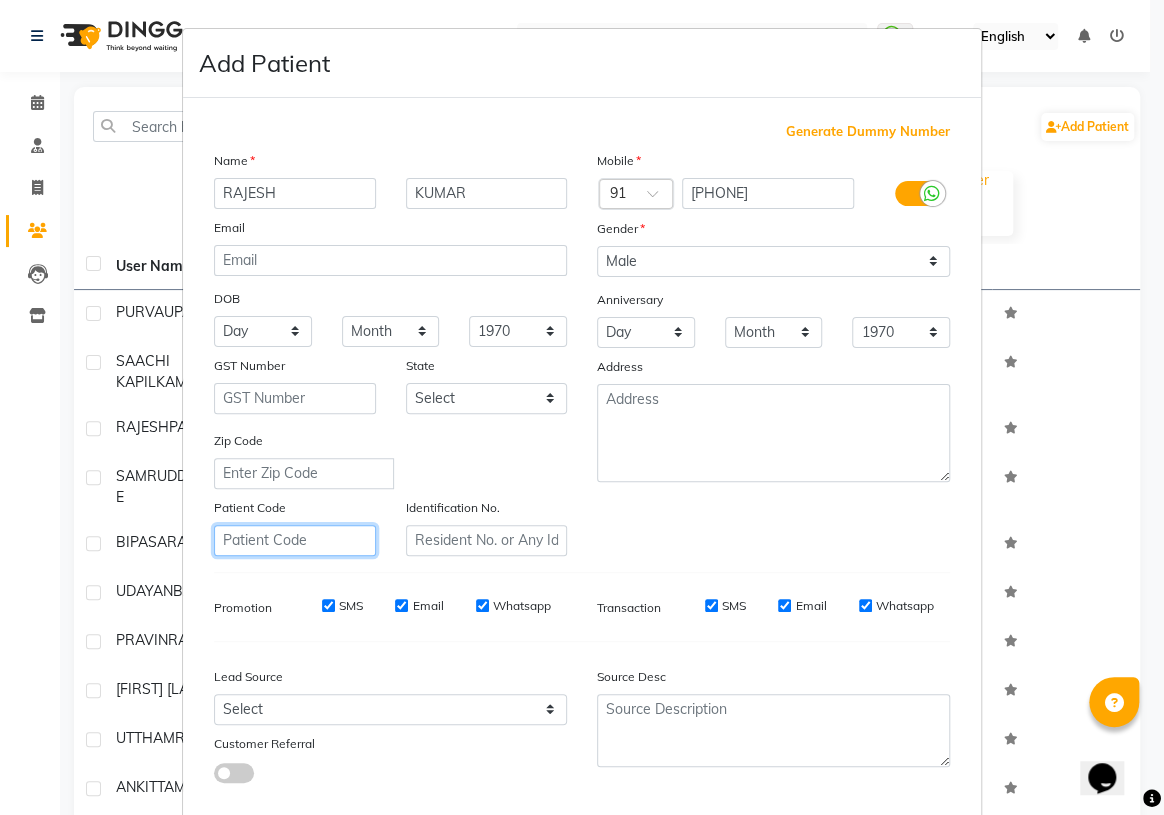 click at bounding box center (295, 540) 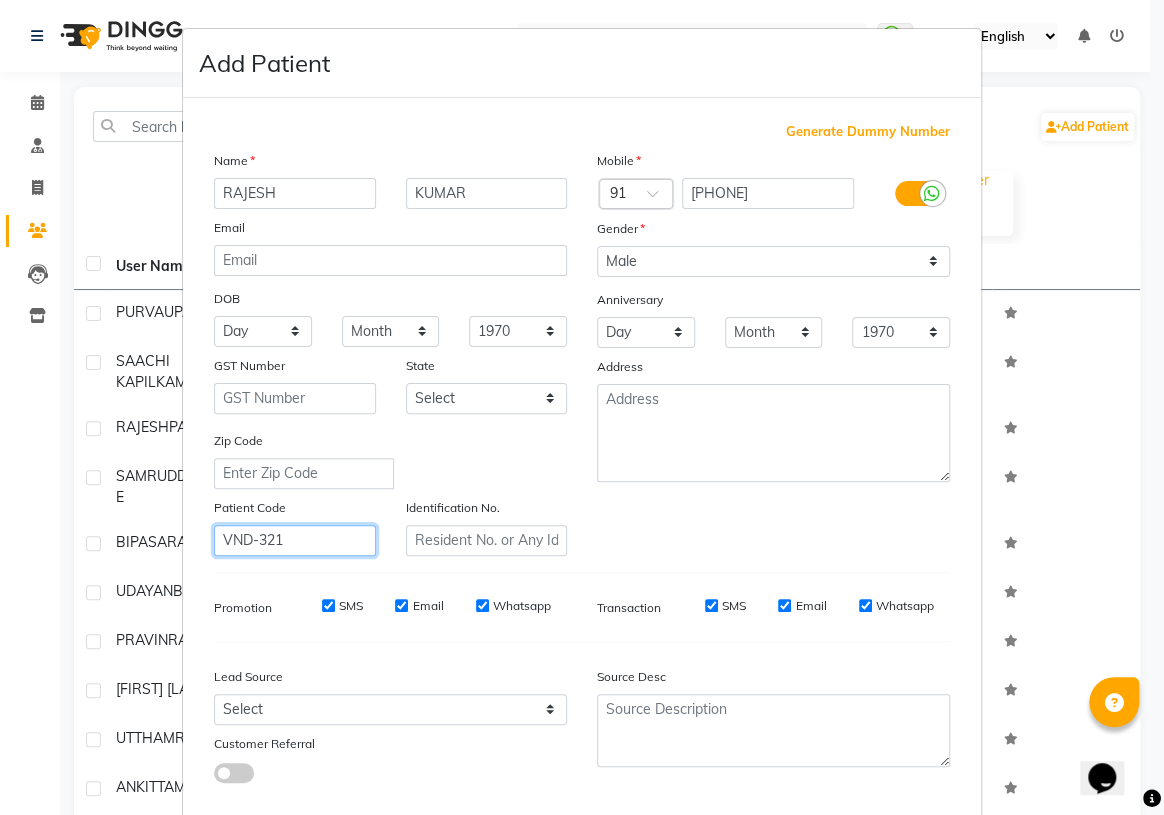 drag, startPoint x: 291, startPoint y: 534, endPoint x: 0, endPoint y: 618, distance: 302.88116 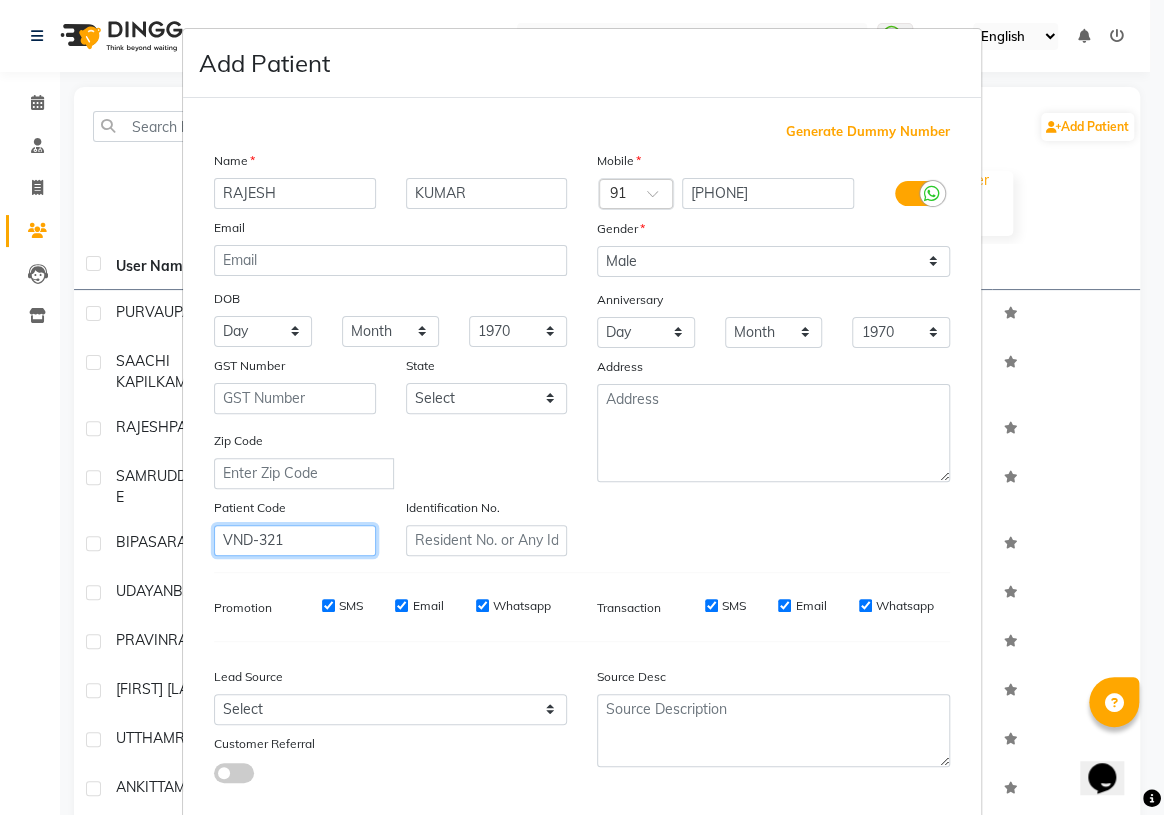 type on "VND-321" 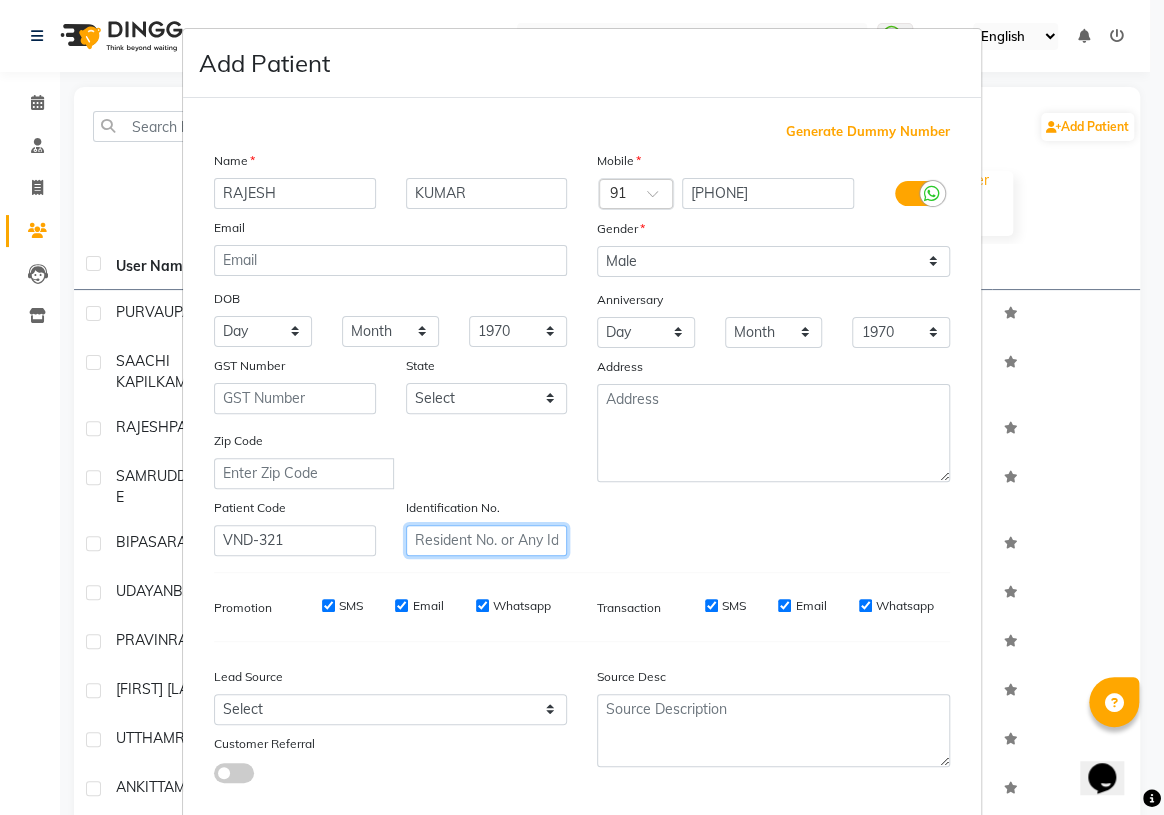 click at bounding box center (487, 540) 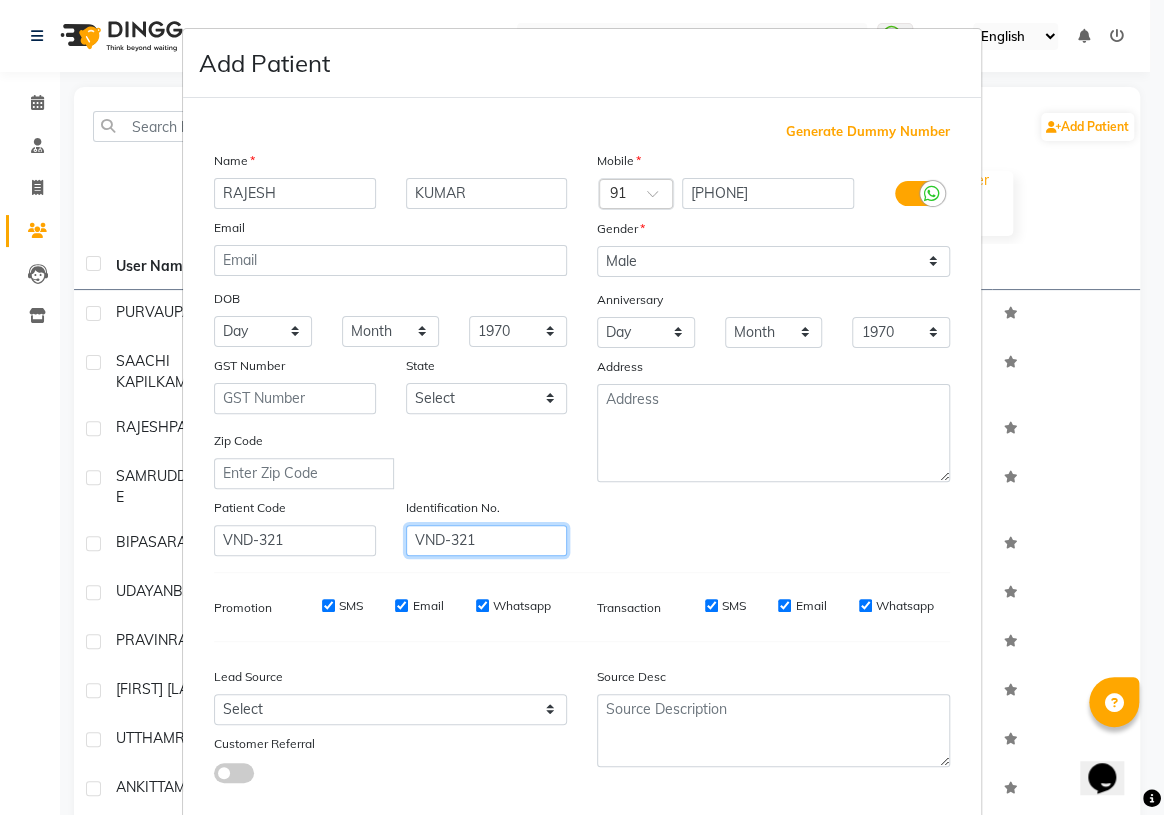 type on "VND-321" 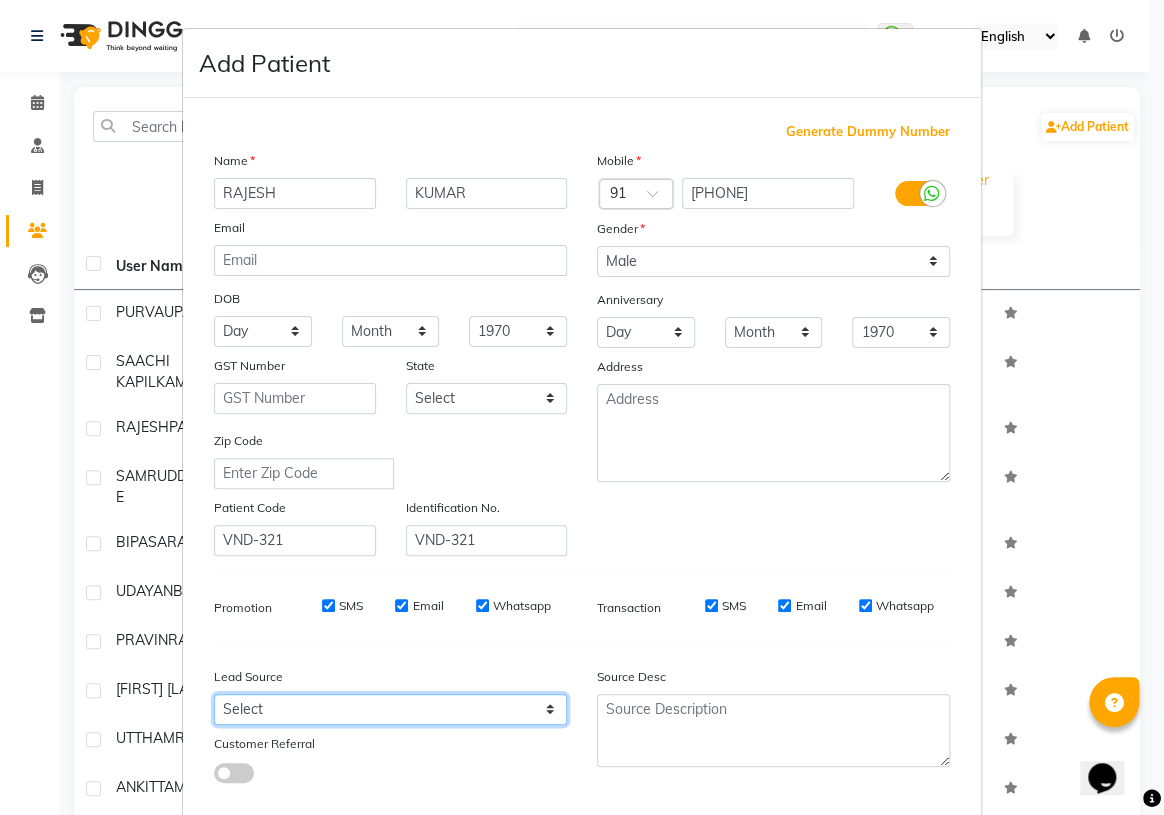 click on "Select Walk-in Referral Internet Friend Word of Mouth Advertisement Facebook JustDial Google Other Meta By Doctor Website" at bounding box center (390, 709) 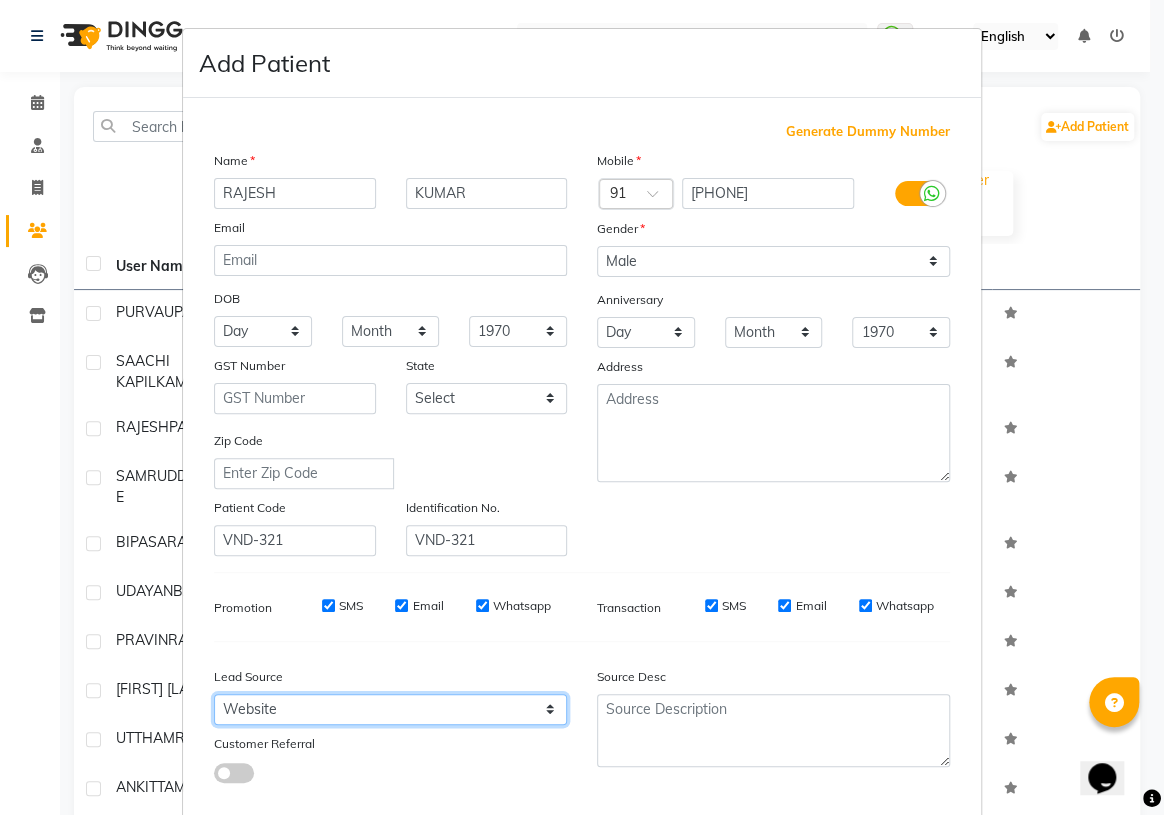click on "Select Walk-in Referral Internet Friend Word of Mouth Advertisement Facebook JustDial Google Other Meta By Doctor Website" at bounding box center [390, 709] 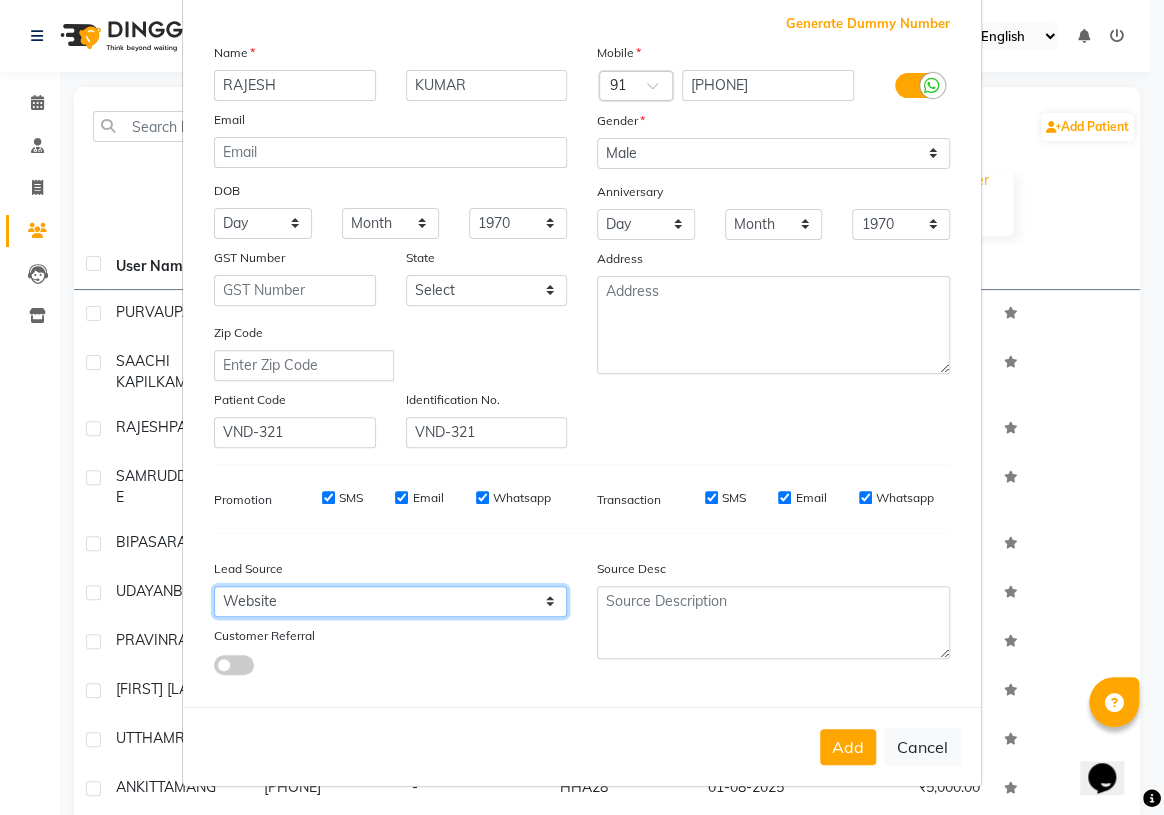 scroll, scrollTop: 113, scrollLeft: 0, axis: vertical 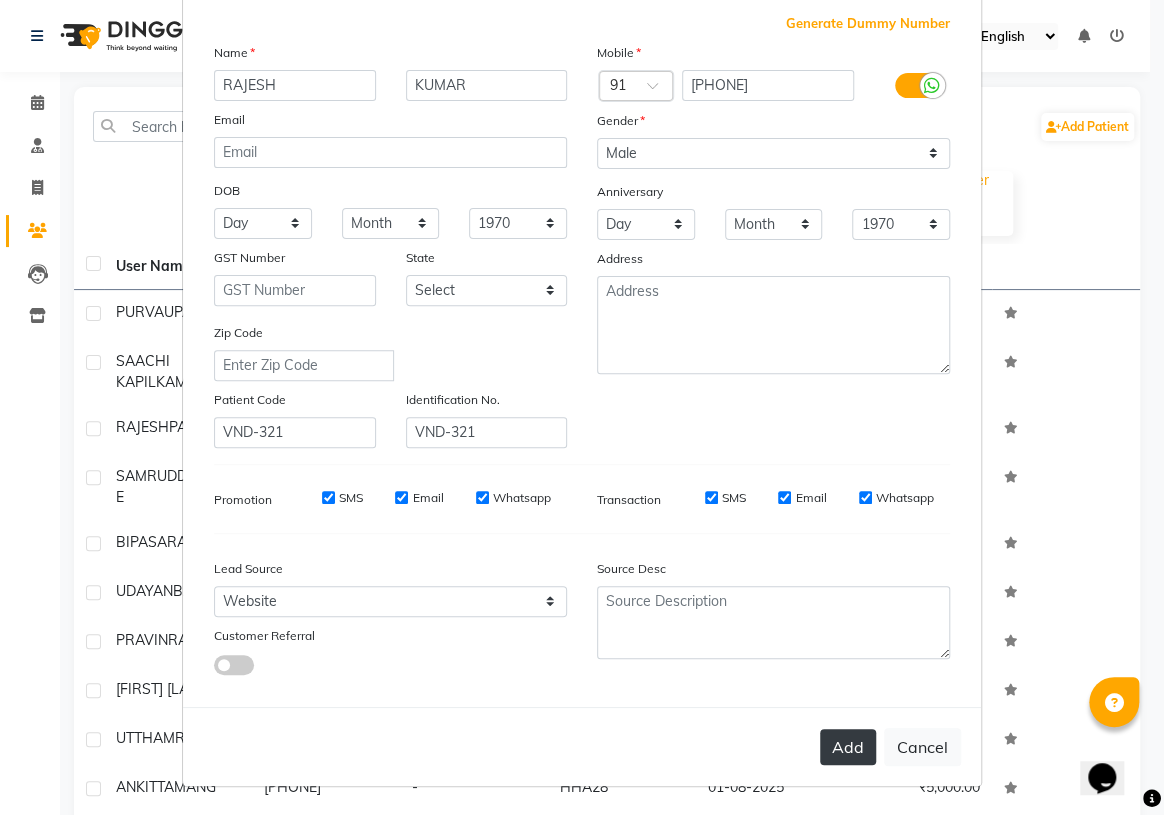 click on "Add" at bounding box center [848, 747] 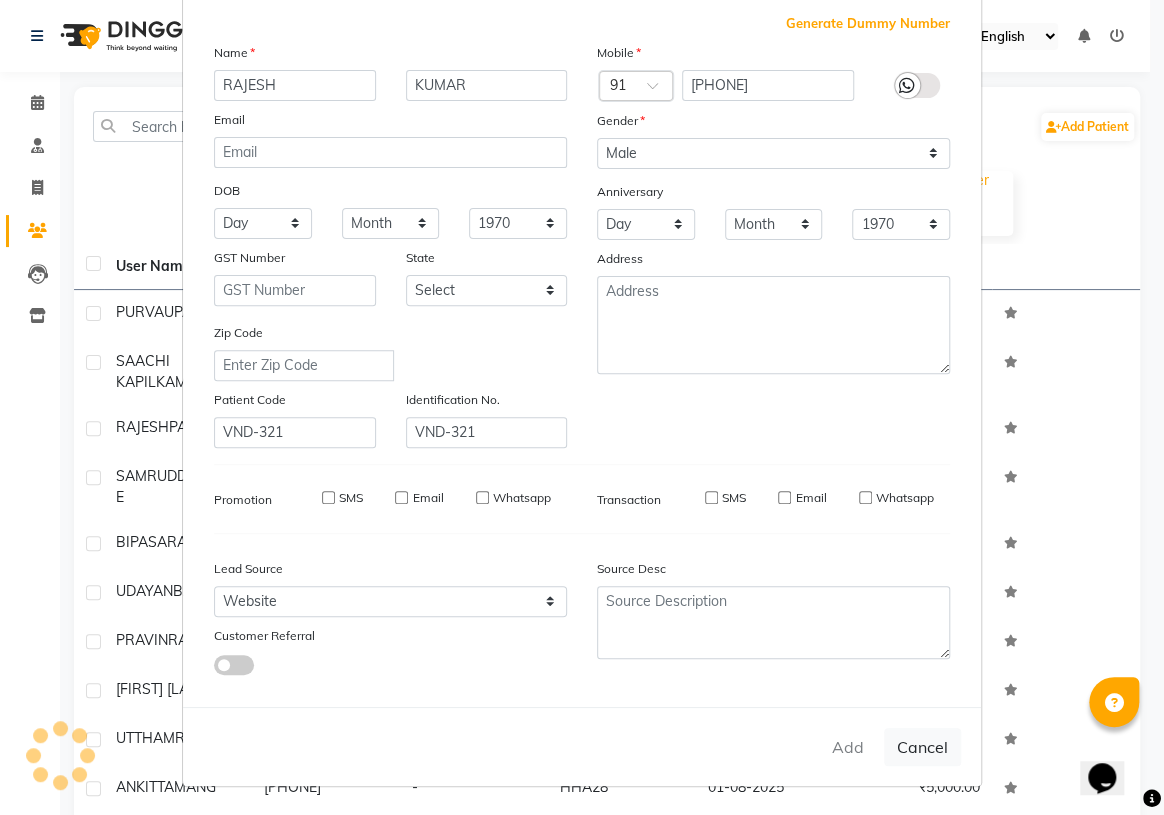 type 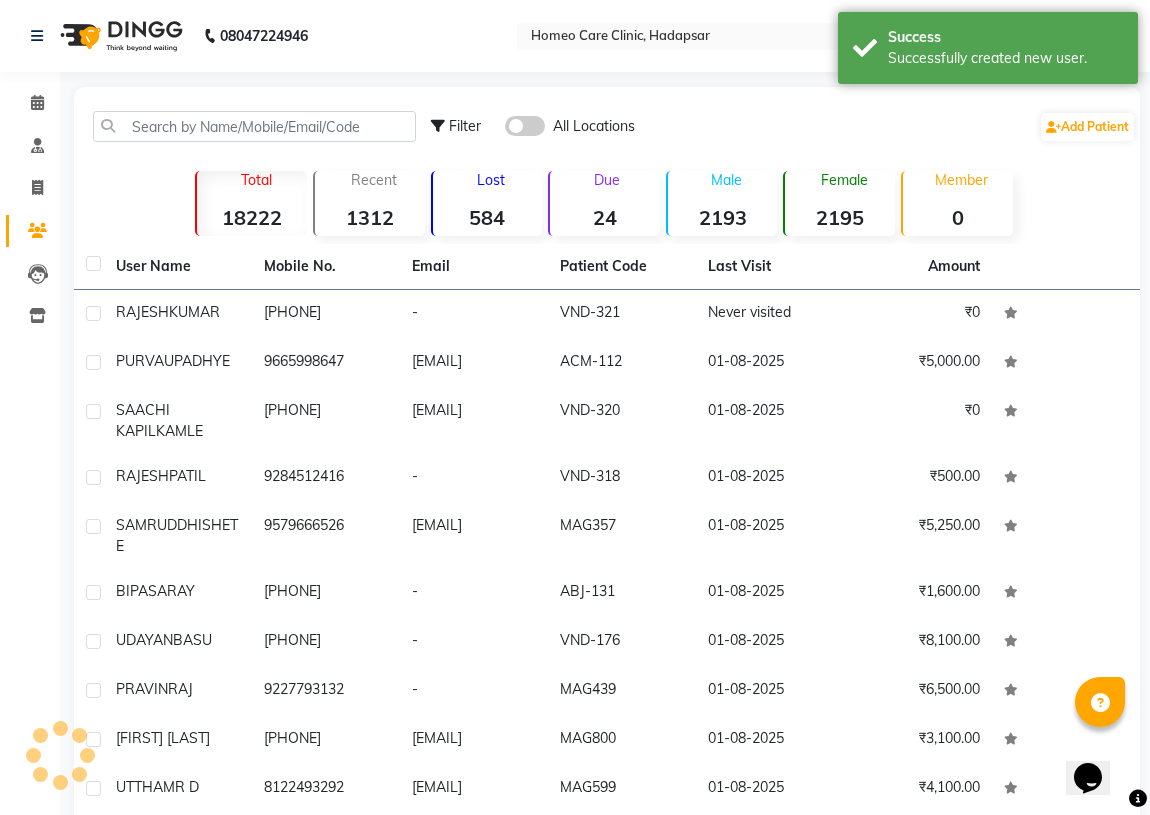 click on "Consultation" 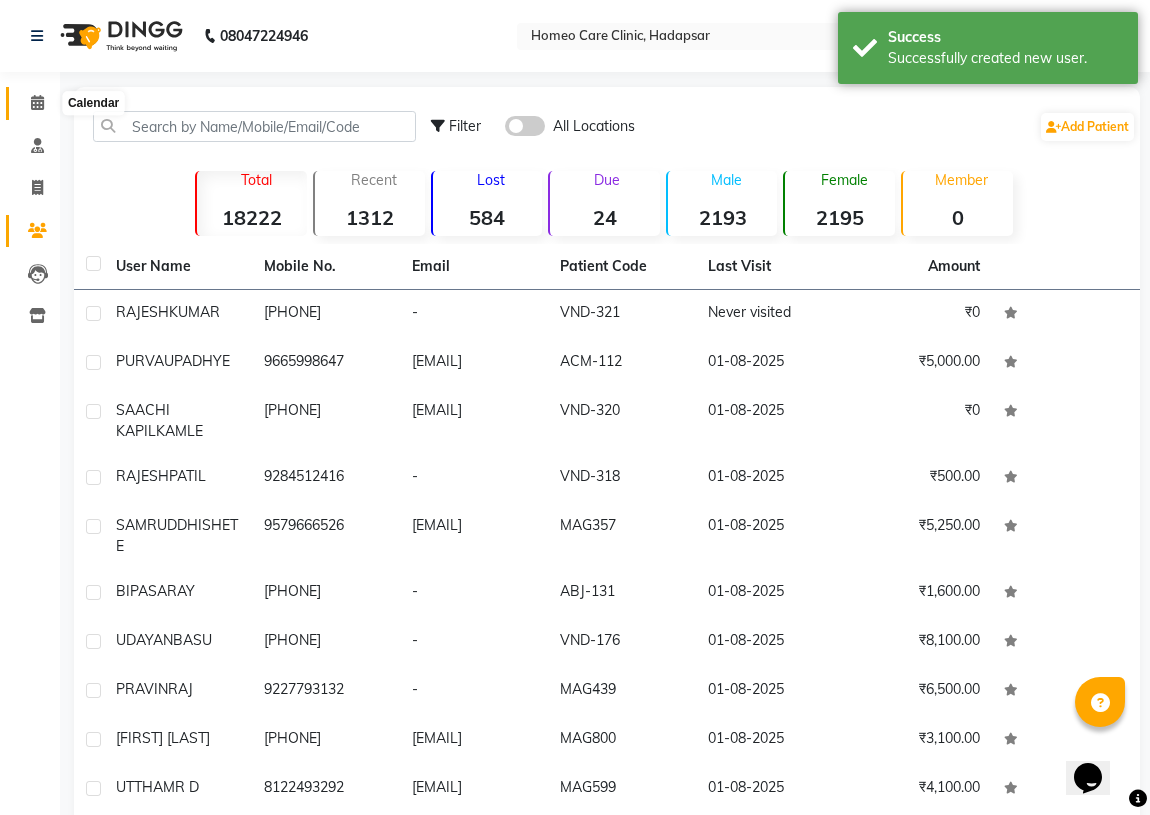 drag, startPoint x: 39, startPoint y: 94, endPoint x: 125, endPoint y: 104, distance: 86.579445 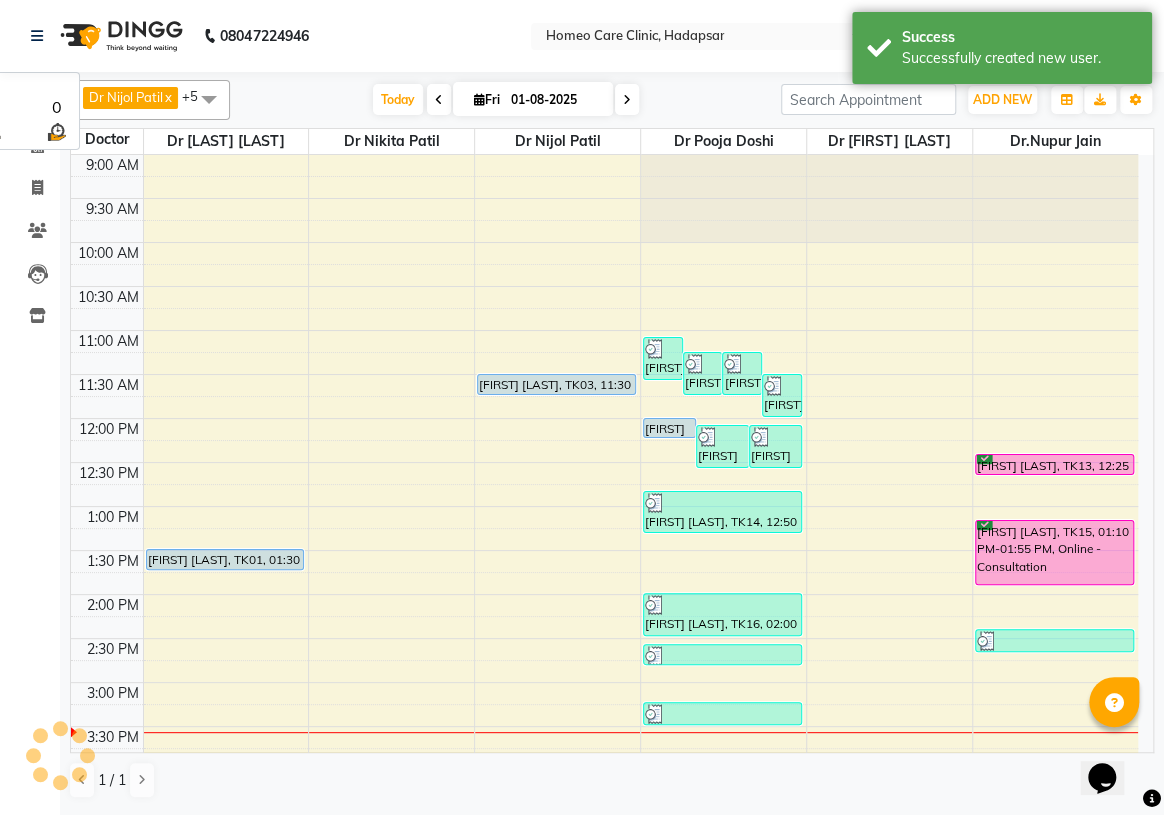 scroll, scrollTop: 0, scrollLeft: 0, axis: both 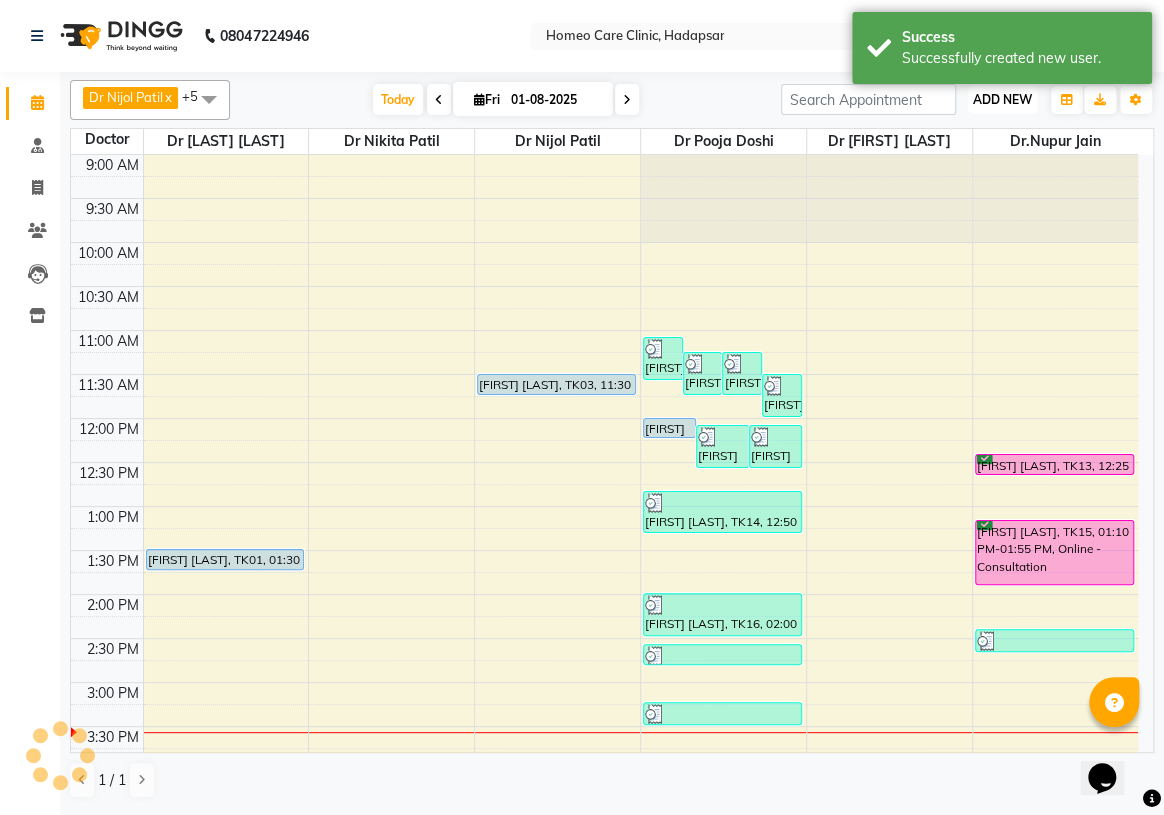 click on "ADD NEW Toggle Dropdown" at bounding box center (1002, 100) 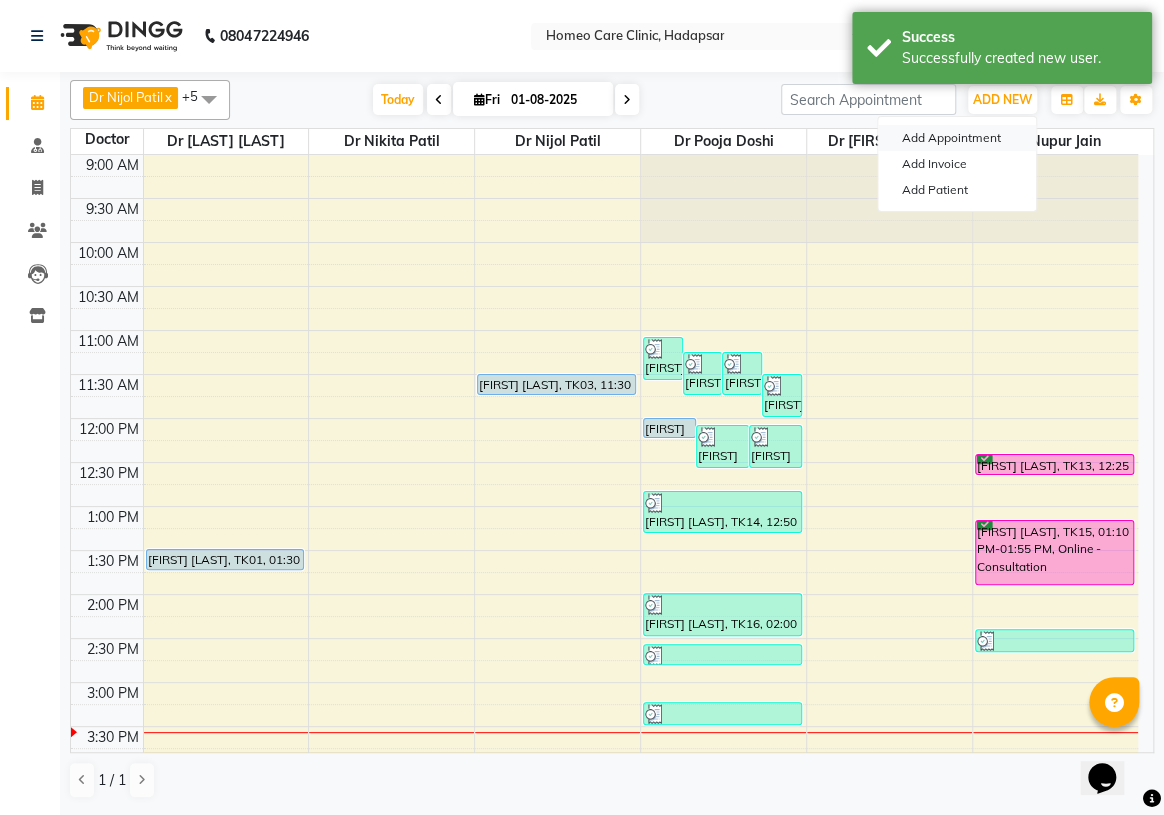 click on "Add Appointment" at bounding box center (957, 138) 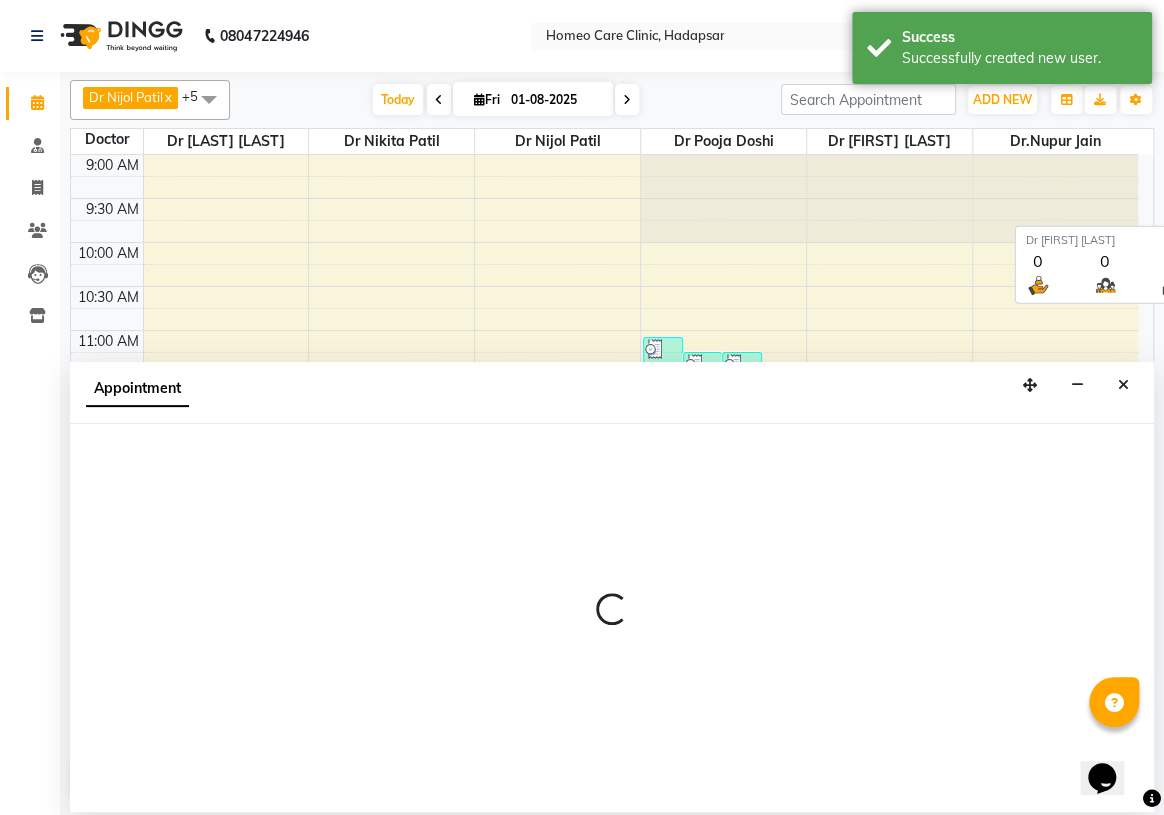 select on "tentative" 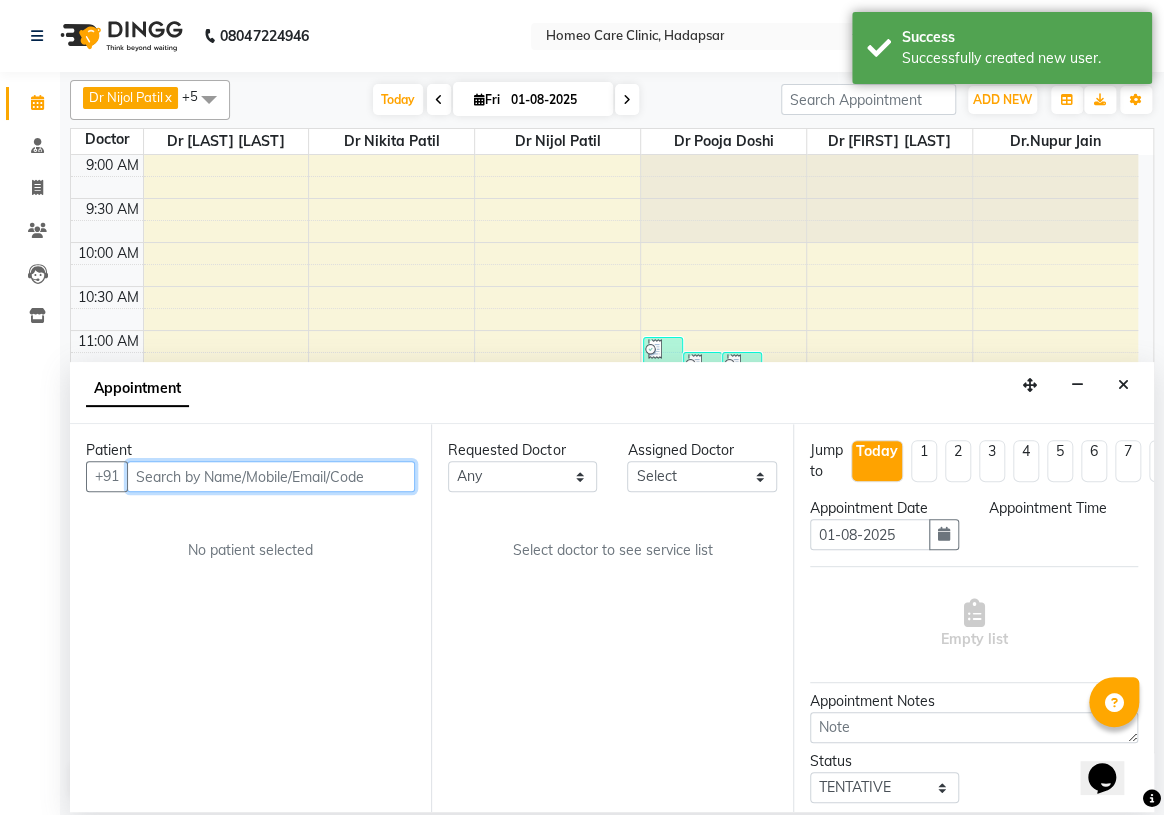 select on "600" 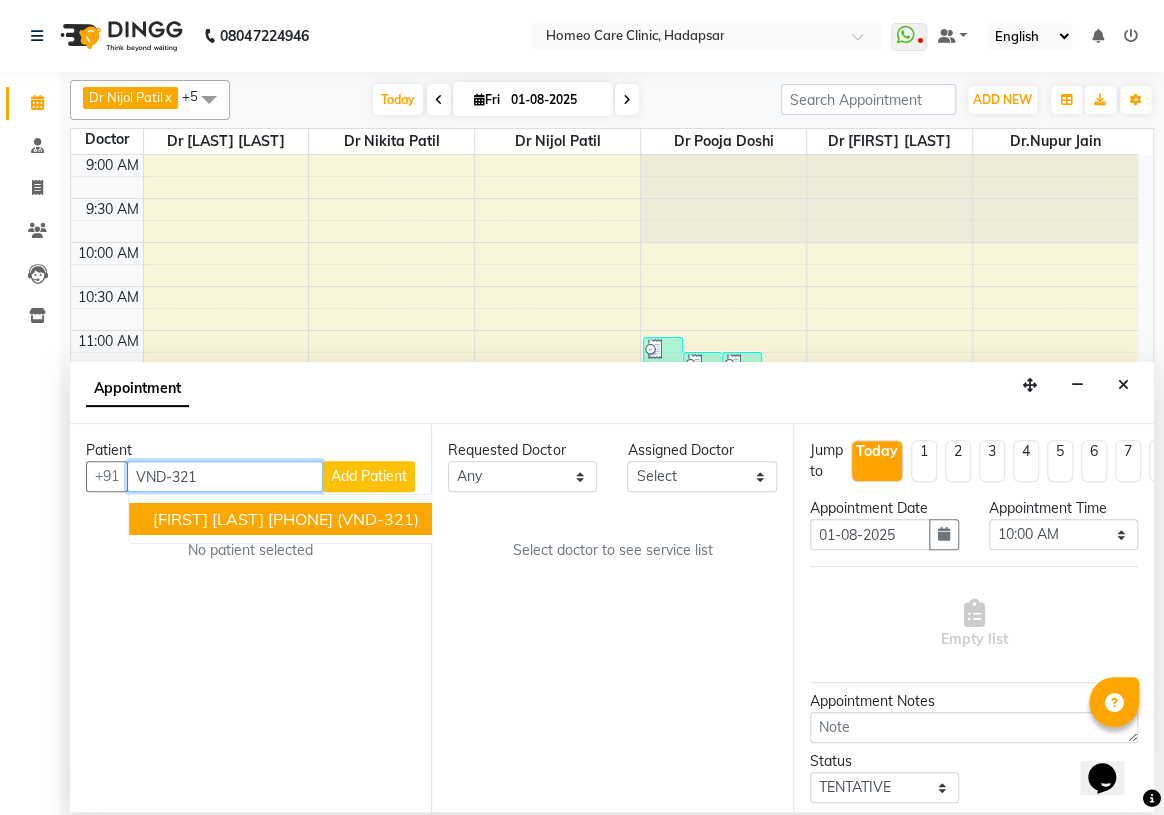 click on "[FIRST] [LAST] [PHONE] [CODE]" at bounding box center [288, 519] 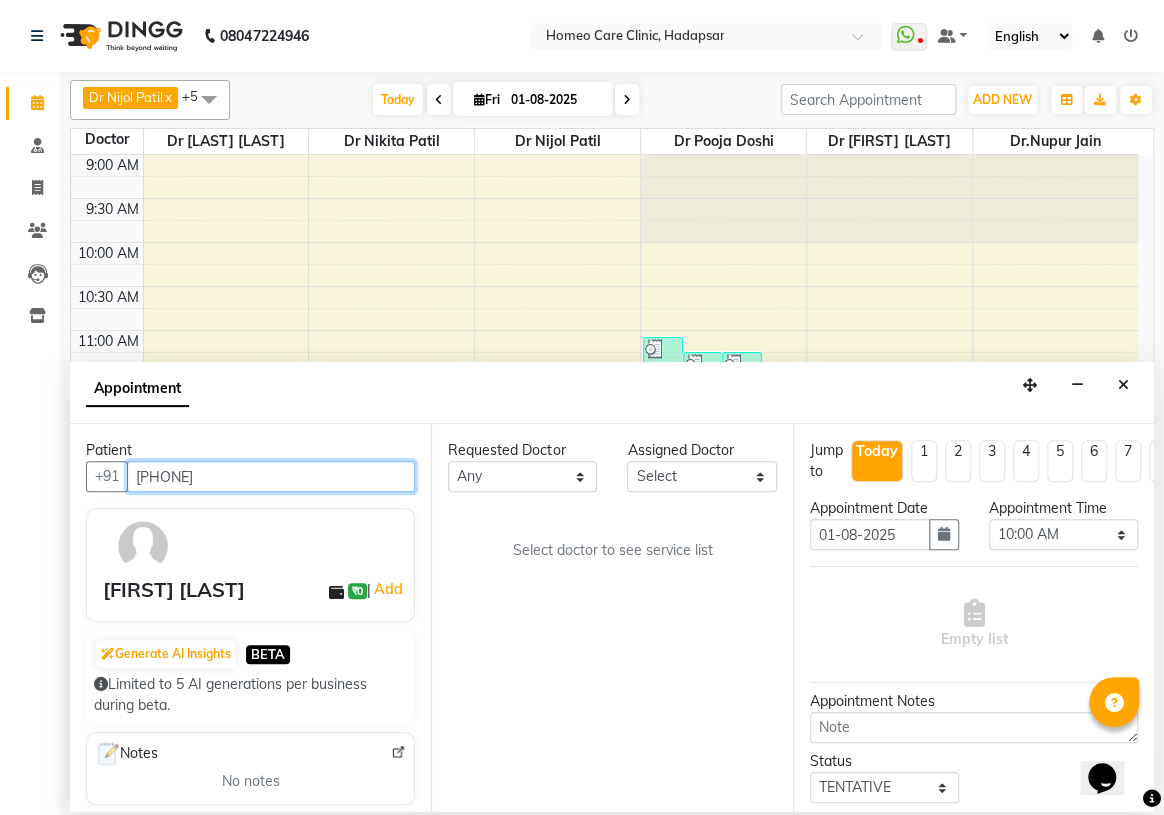 type on "[PHONE]" 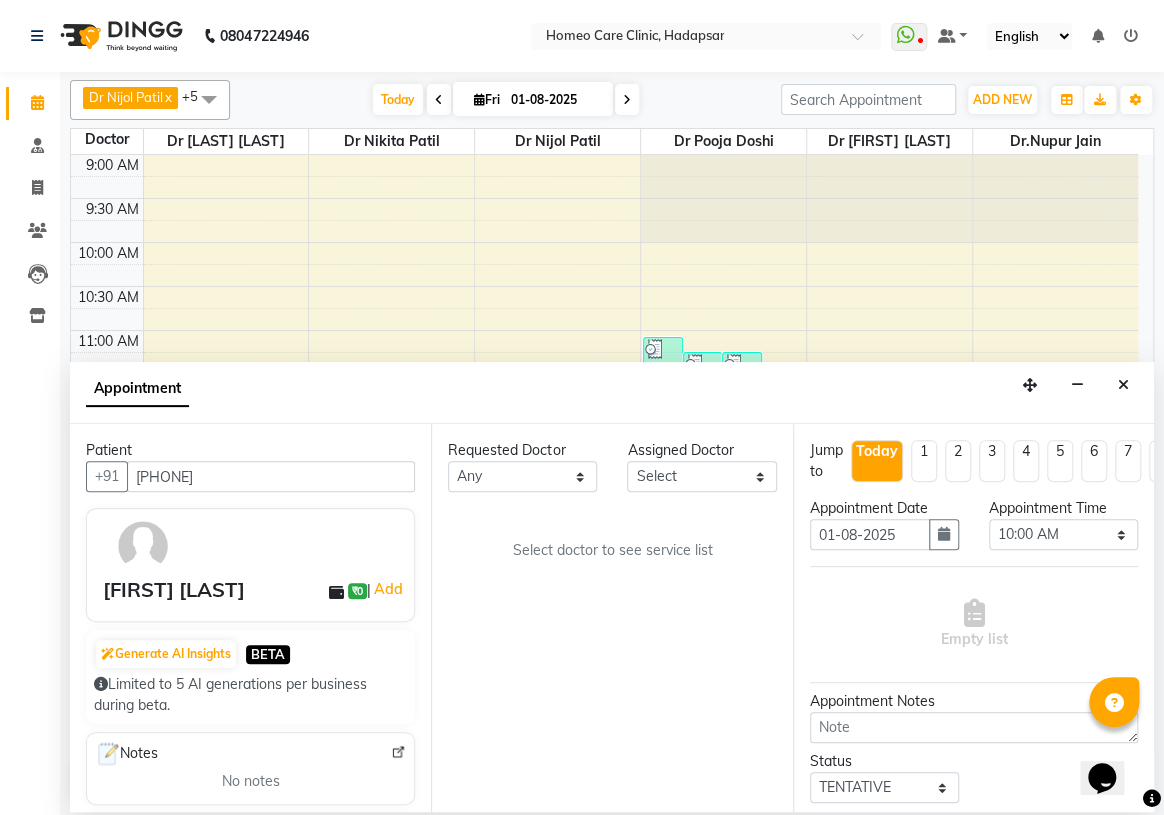 click on "Assigned Doctor" at bounding box center [701, 450] 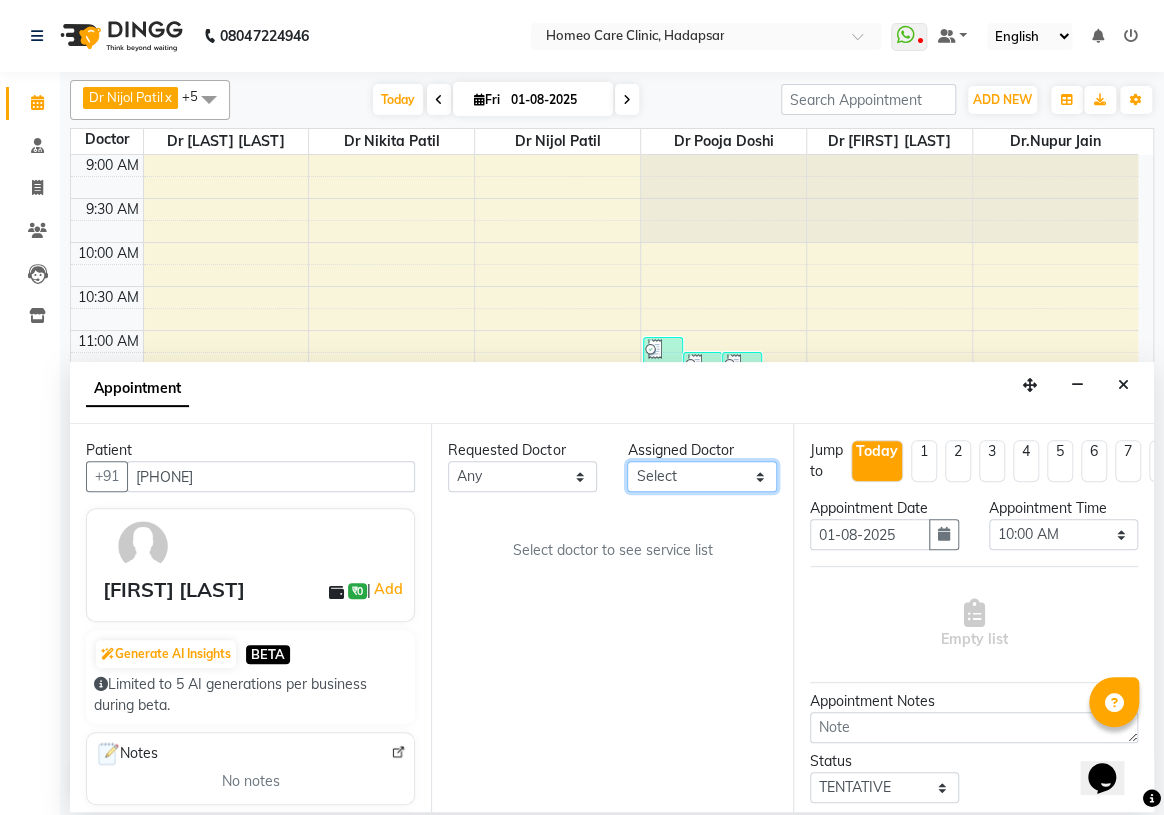 click on "Select Dingg Support Dr.[LAST] [LAST] Dr [LAST] [LAST] Dr [LAST] [LAST] Dr [LAST] [LAST] Dr [LAST] [LAST] Dr [LAST] [LAST] Dr [LAST] [LAST] Dr [LAST] [LAST] [LAST] [LAST] [LAST] [LAST]" at bounding box center [701, 476] 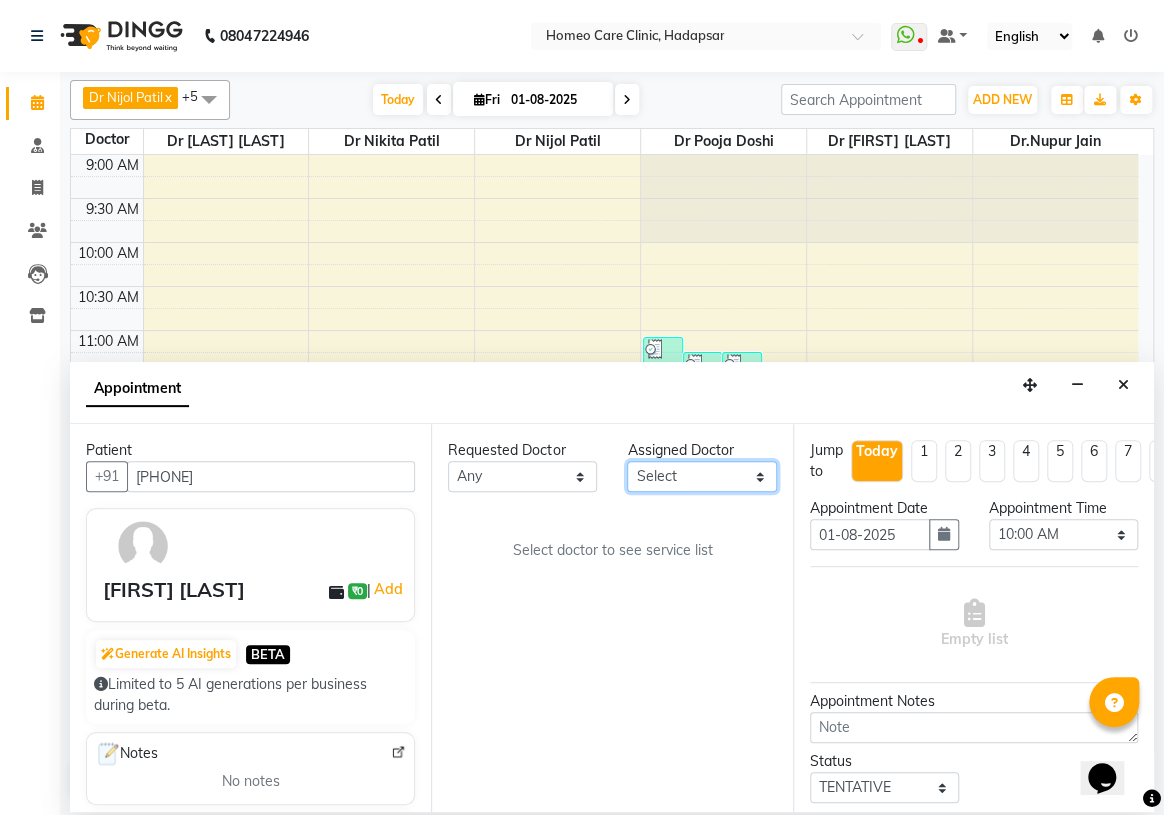 select on "[NUMBER]" 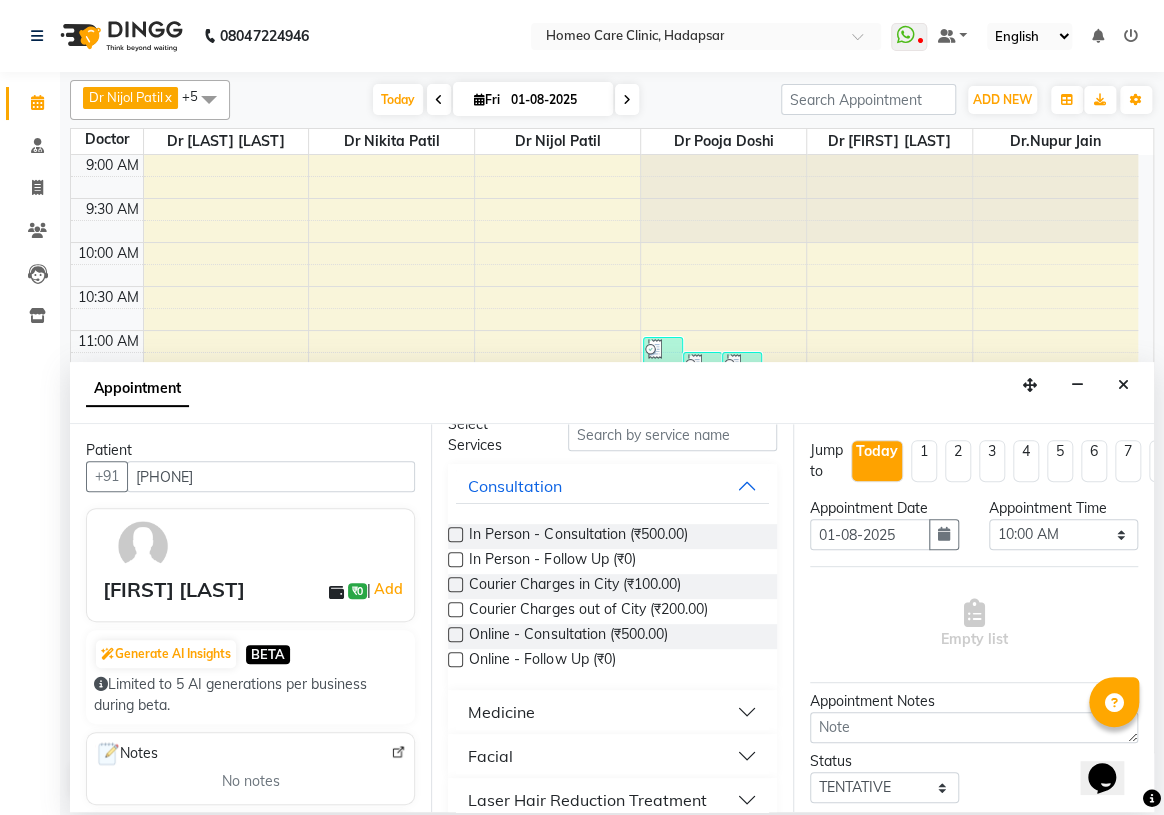 scroll, scrollTop: 181, scrollLeft: 0, axis: vertical 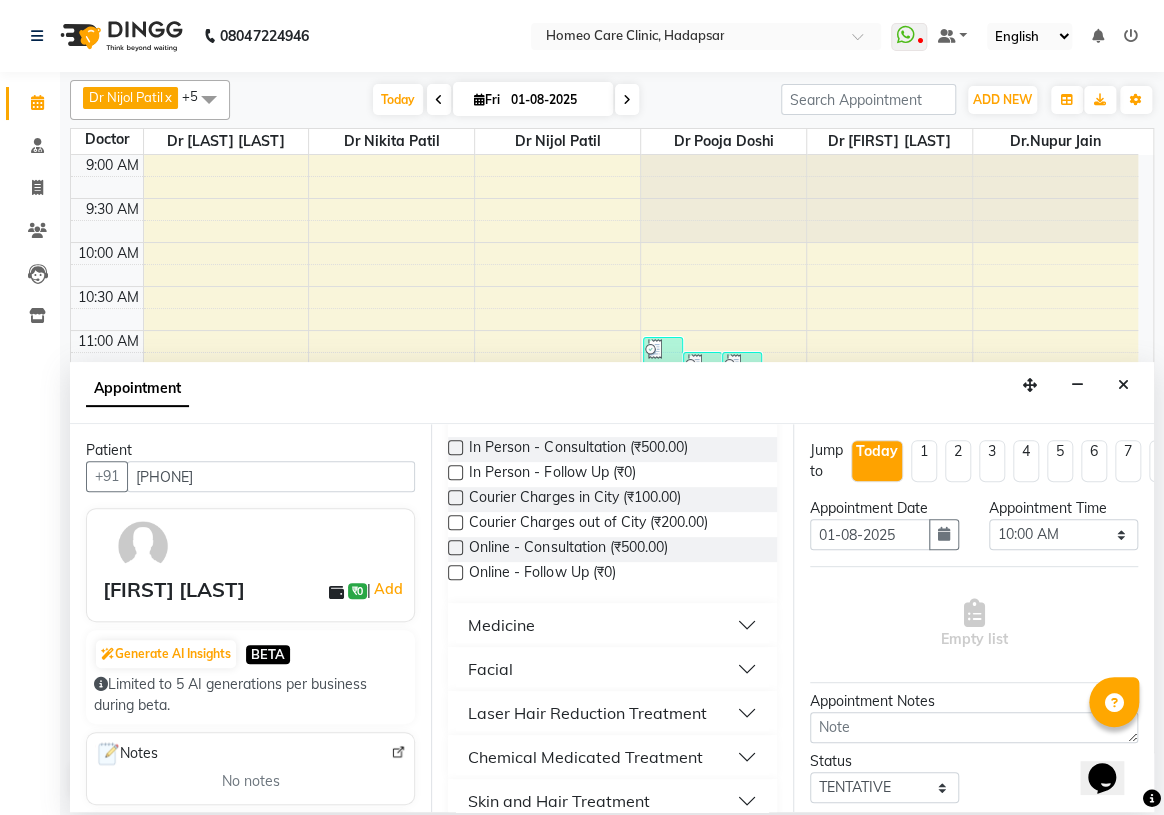 click at bounding box center [455, 547] 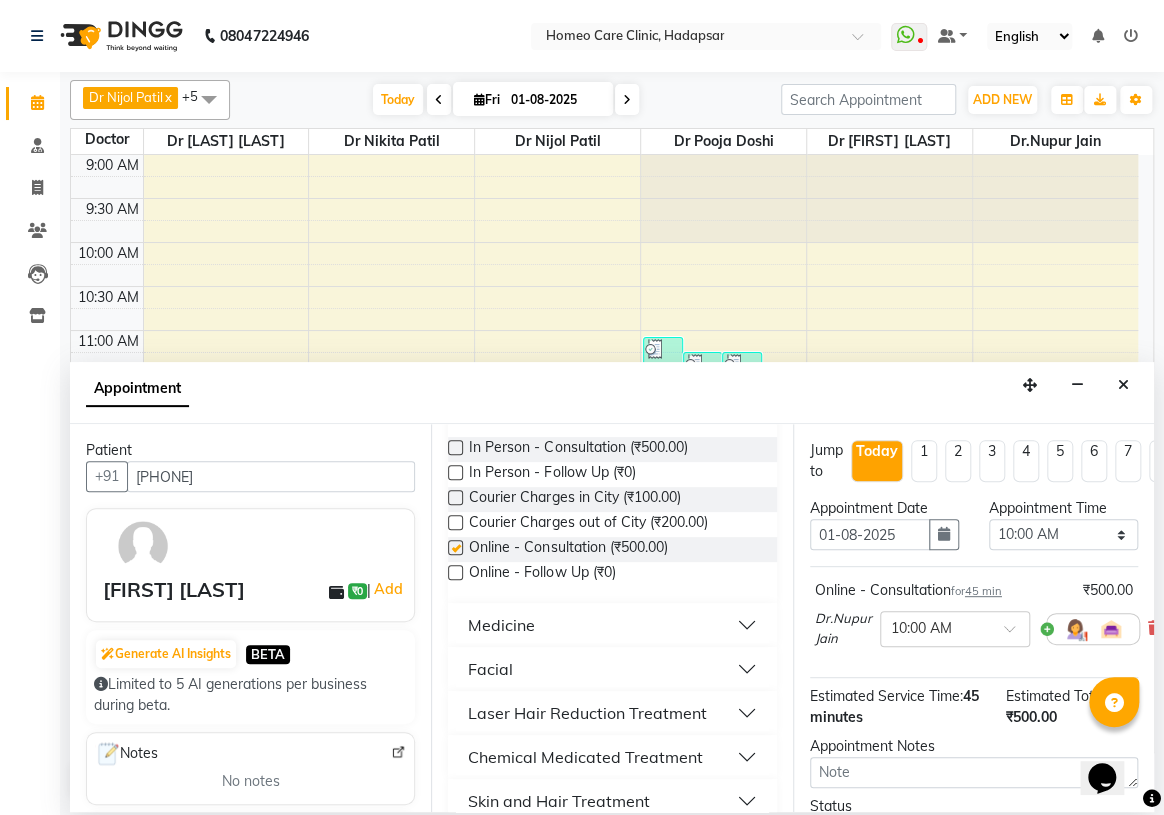 checkbox on "false" 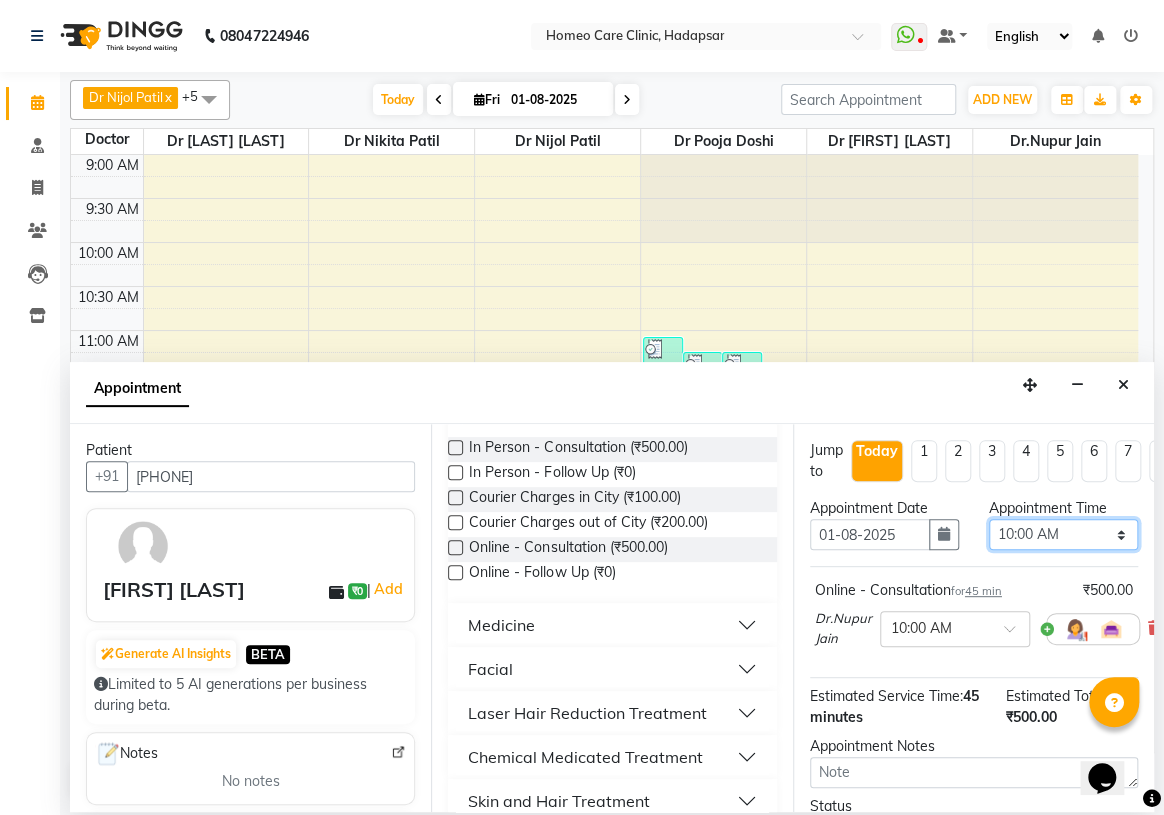 click on "Select 10:00 AM 10:05 AM 10:10 AM 10:15 AM 10:20 AM 10:25 AM 10:30 AM 10:35 AM 10:40 AM 10:45 AM 10:50 AM 10:55 AM 11:00 AM 11:05 AM 11:10 AM 11:15 AM 11:20 AM 11:25 AM 11:30 AM 11:35 AM 11:40 AM 11:45 AM 11:50 AM 11:55 AM 12:00 PM 12:05 PM 12:10 PM 12:15 PM 12:20 PM 12:25 PM 12:30 PM 12:35 PM 12:40 PM 12:45 PM 12:50 PM 12:55 PM 01:00 PM 01:05 PM 01:10 PM 01:15 PM 01:20 PM 01:25 PM 01:30 PM 01:35 PM 01:40 PM 01:45 PM 01:50 PM 01:55 PM 02:00 PM 02:05 PM 02:10 PM 02:15 PM 02:20 PM 02:25 PM 02:30 PM 02:35 PM 02:40 PM 02:45 PM 02:50 PM 02:55 PM 03:00 PM 03:05 PM 03:10 PM 03:15 PM 03:20 PM 03:25 PM 03:30 PM 03:35 PM 03:40 PM 03:45 PM 03:50 PM 03:55 PM 04:00 PM 04:05 PM 04:10 PM 04:15 PM 04:20 PM 04:25 PM 04:30 PM 04:35 PM 04:40 PM 04:45 PM 04:50 PM 04:55 PM 05:00 PM 05:05 PM 05:10 PM 05:15 PM 05:20 PM 05:25 PM 05:30 PM 05:35 PM 05:40 PM 05:45 PM 05:50 PM 05:55 PM 06:00 PM 06:05 PM 06:10 PM 06:15 PM 06:20 PM 06:25 PM 06:30 PM 06:35 PM 06:40 PM 06:45 PM 06:50 PM 06:55 PM 07:00 PM 07:05 PM 07:10 PM 07:15 PM 07:20 PM" at bounding box center (1063, 534) 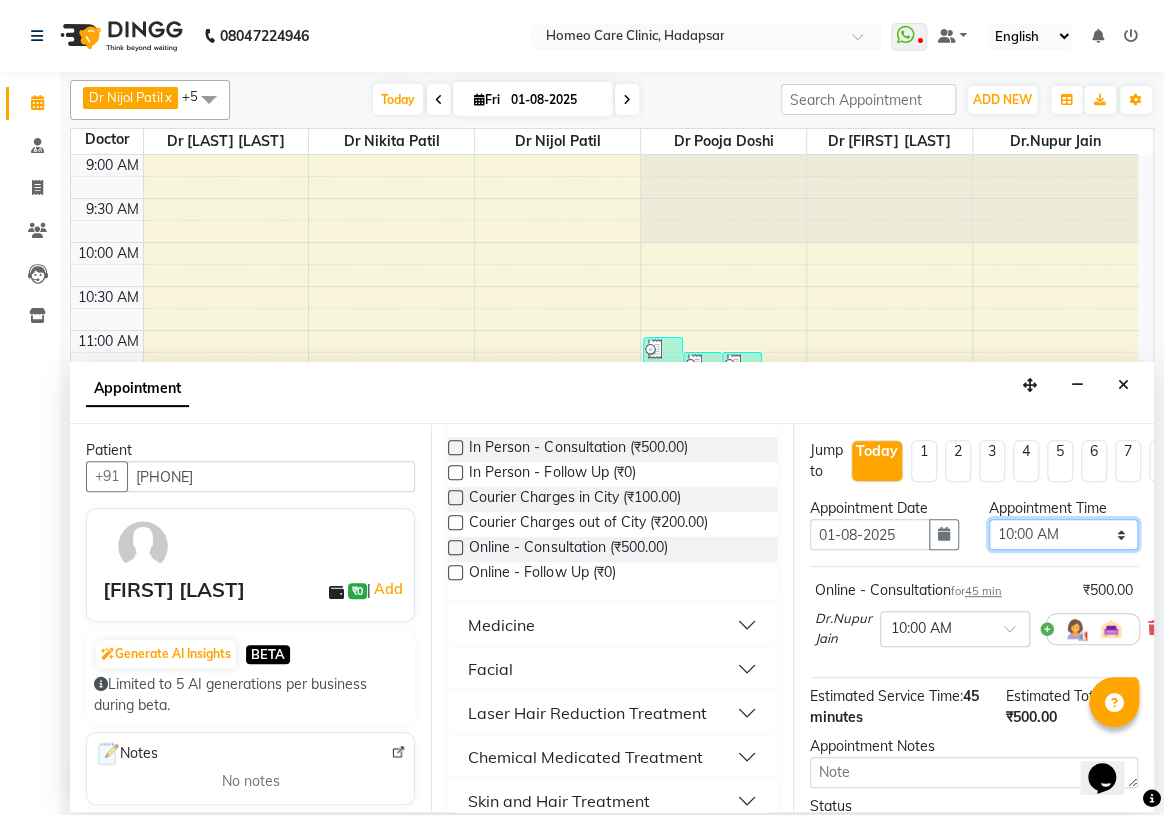 select on "960" 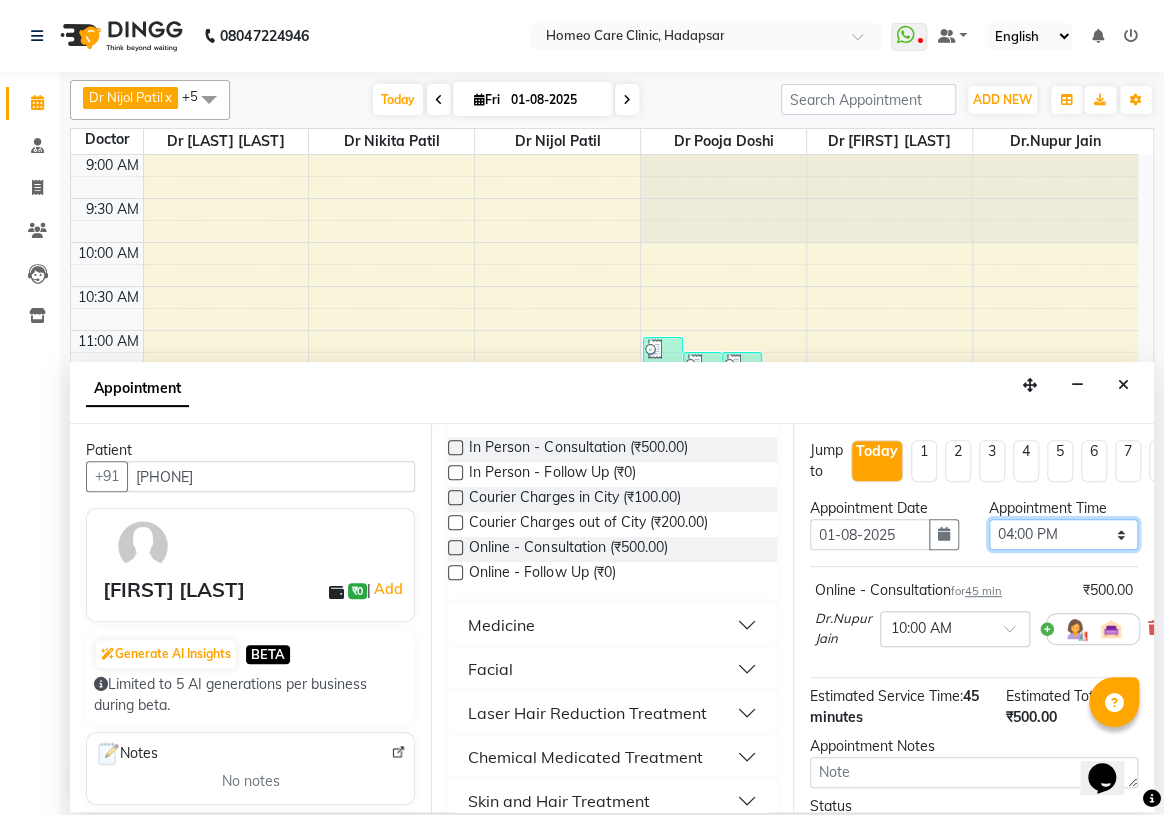 click on "Select 10:00 AM 10:05 AM 10:10 AM 10:15 AM 10:20 AM 10:25 AM 10:30 AM 10:35 AM 10:40 AM 10:45 AM 10:50 AM 10:55 AM 11:00 AM 11:05 AM 11:10 AM 11:15 AM 11:20 AM 11:25 AM 11:30 AM 11:35 AM 11:40 AM 11:45 AM 11:50 AM 11:55 AM 12:00 PM 12:05 PM 12:10 PM 12:15 PM 12:20 PM 12:25 PM 12:30 PM 12:35 PM 12:40 PM 12:45 PM 12:50 PM 12:55 PM 01:00 PM 01:05 PM 01:10 PM 01:15 PM 01:20 PM 01:25 PM 01:30 PM 01:35 PM 01:40 PM 01:45 PM 01:50 PM 01:55 PM 02:00 PM 02:05 PM 02:10 PM 02:15 PM 02:20 PM 02:25 PM 02:30 PM 02:35 PM 02:40 PM 02:45 PM 02:50 PM 02:55 PM 03:00 PM 03:05 PM 03:10 PM 03:15 PM 03:20 PM 03:25 PM 03:30 PM 03:35 PM 03:40 PM 03:45 PM 03:50 PM 03:55 PM 04:00 PM 04:05 PM 04:10 PM 04:15 PM 04:20 PM 04:25 PM 04:30 PM 04:35 PM 04:40 PM 04:45 PM 04:50 PM 04:55 PM 05:00 PM 05:05 PM 05:10 PM 05:15 PM 05:20 PM 05:25 PM 05:30 PM 05:35 PM 05:40 PM 05:45 PM 05:50 PM 05:55 PM 06:00 PM 06:05 PM 06:10 PM 06:15 PM 06:20 PM 06:25 PM 06:30 PM 06:35 PM 06:40 PM 06:45 PM 06:50 PM 06:55 PM 07:00 PM 07:05 PM 07:10 PM 07:15 PM 07:20 PM" at bounding box center [1063, 534] 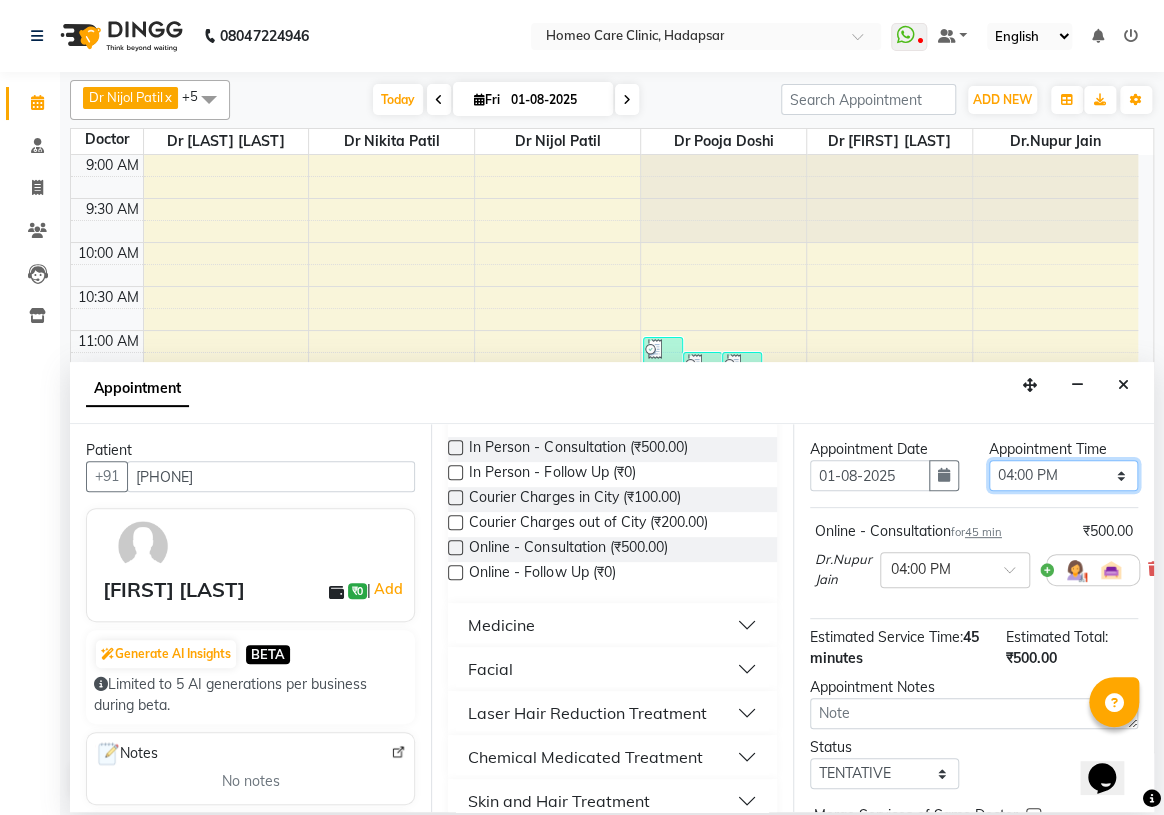 scroll, scrollTop: 90, scrollLeft: 0, axis: vertical 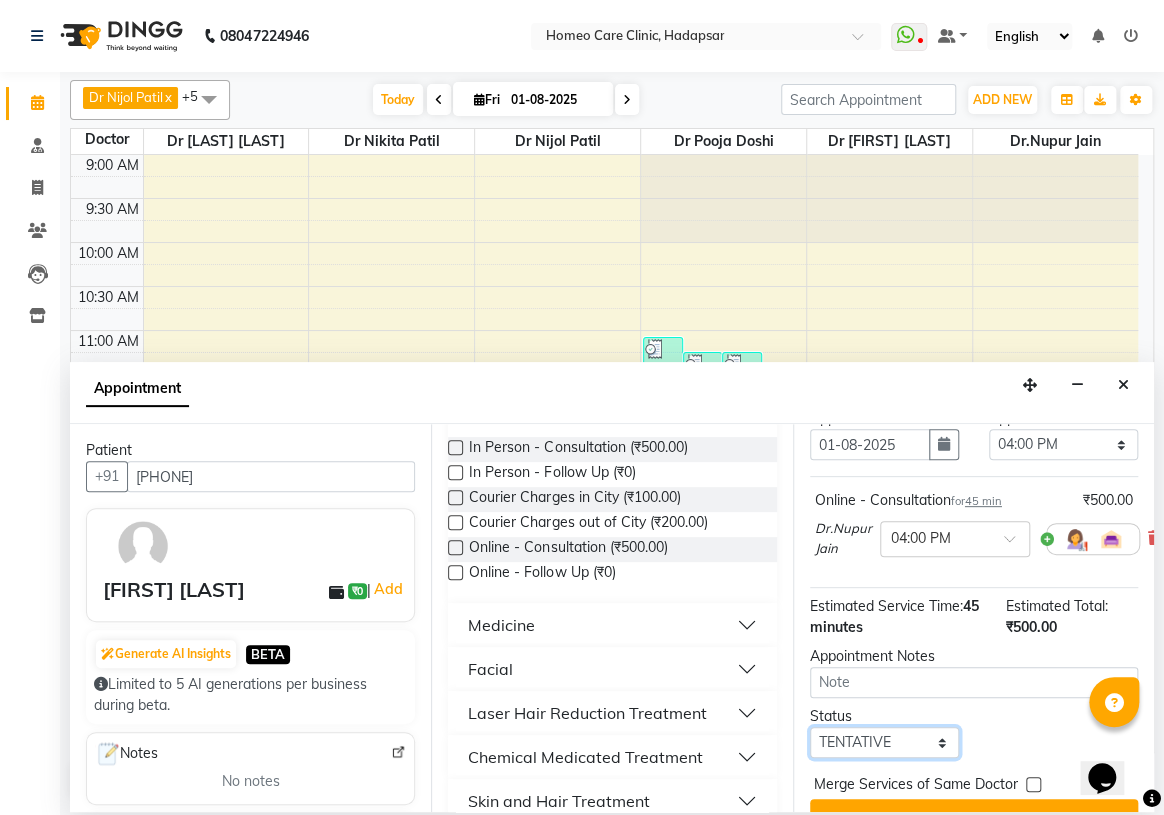 click on "Select TENTATIVE CONFIRM CHECK-IN UPCOMING" at bounding box center [884, 742] 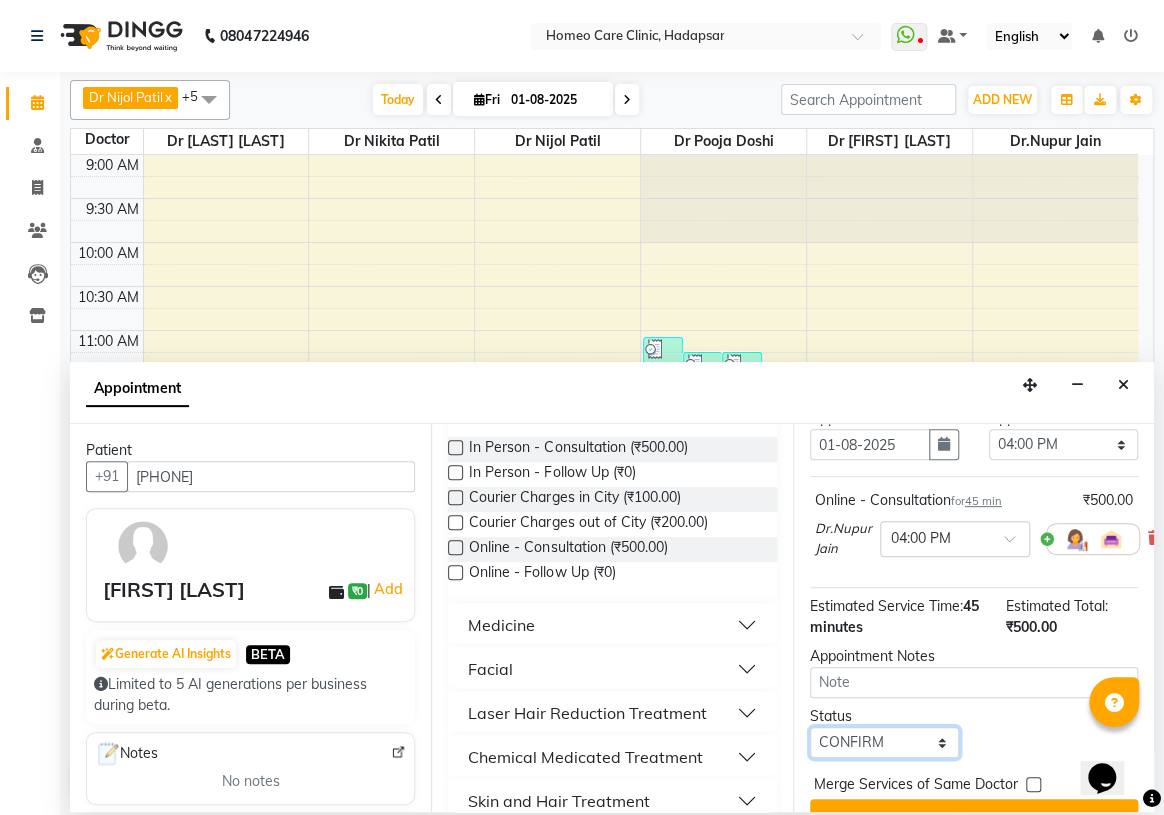click on "Select TENTATIVE CONFIRM CHECK-IN UPCOMING" at bounding box center [884, 742] 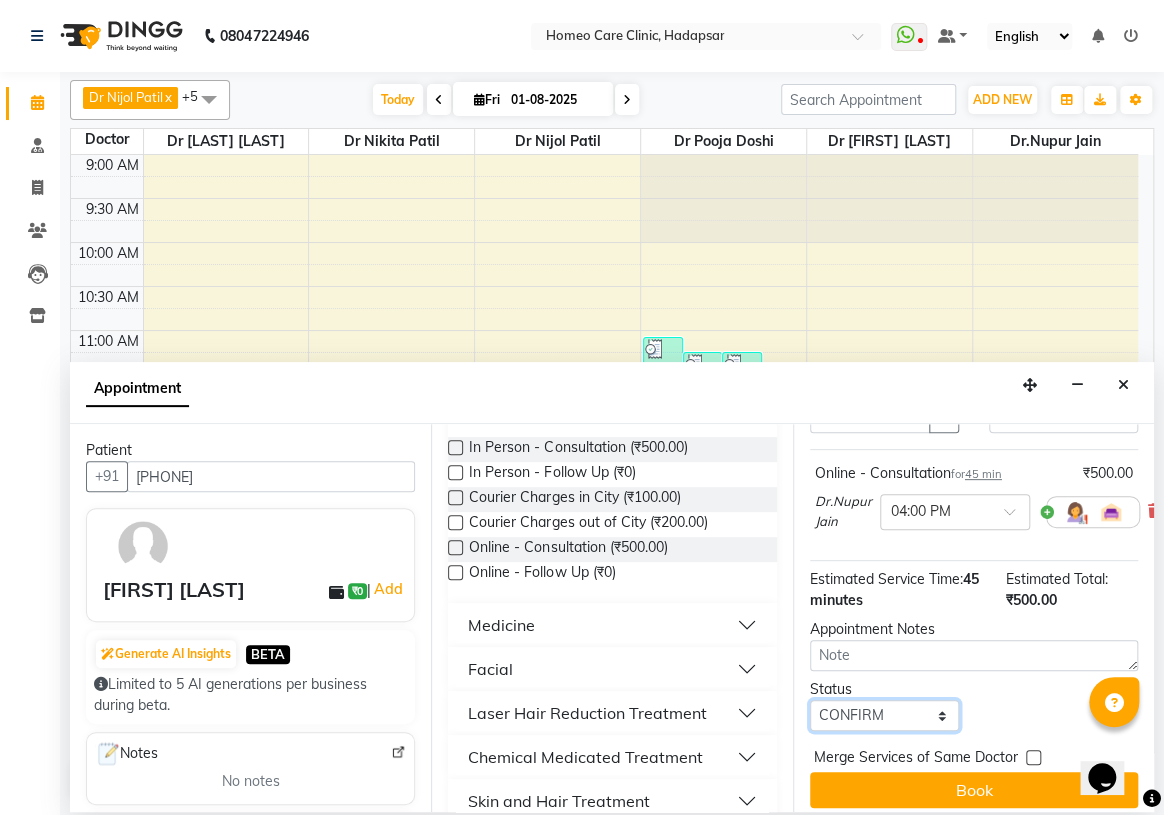 scroll, scrollTop: 141, scrollLeft: 0, axis: vertical 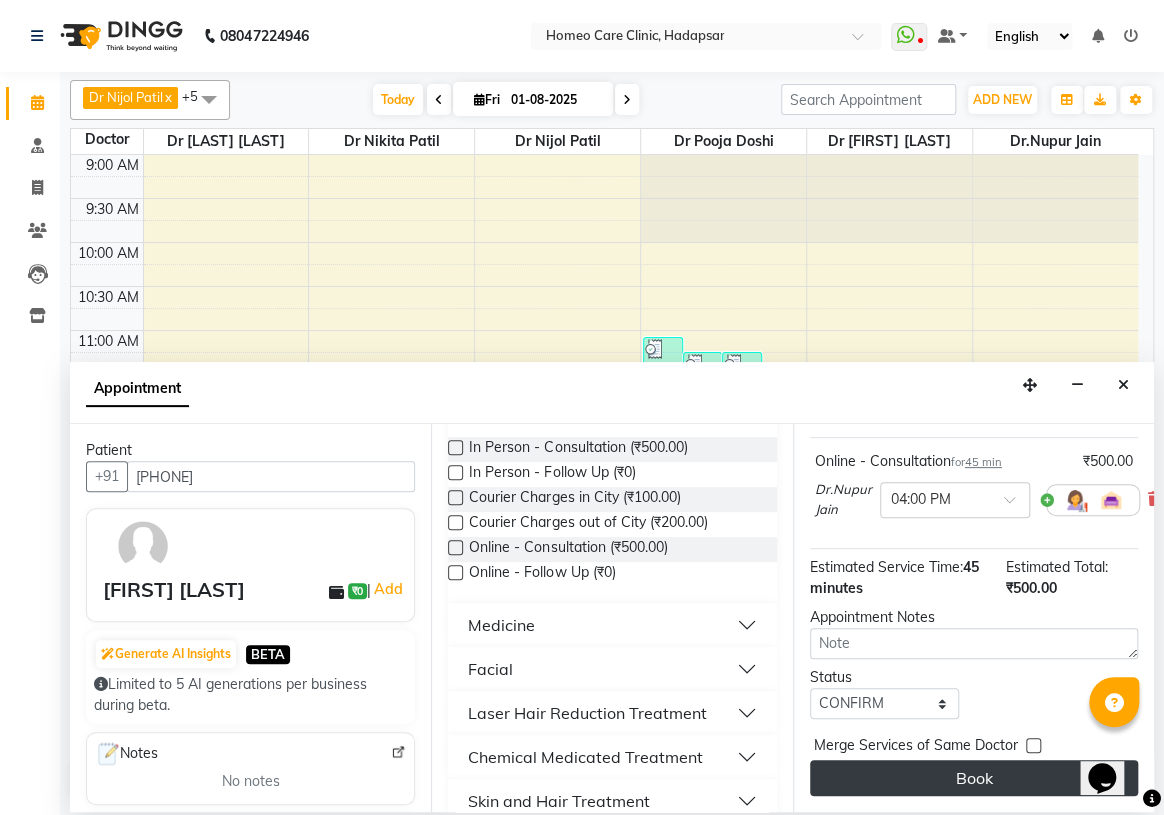 click on "Book" at bounding box center (974, 778) 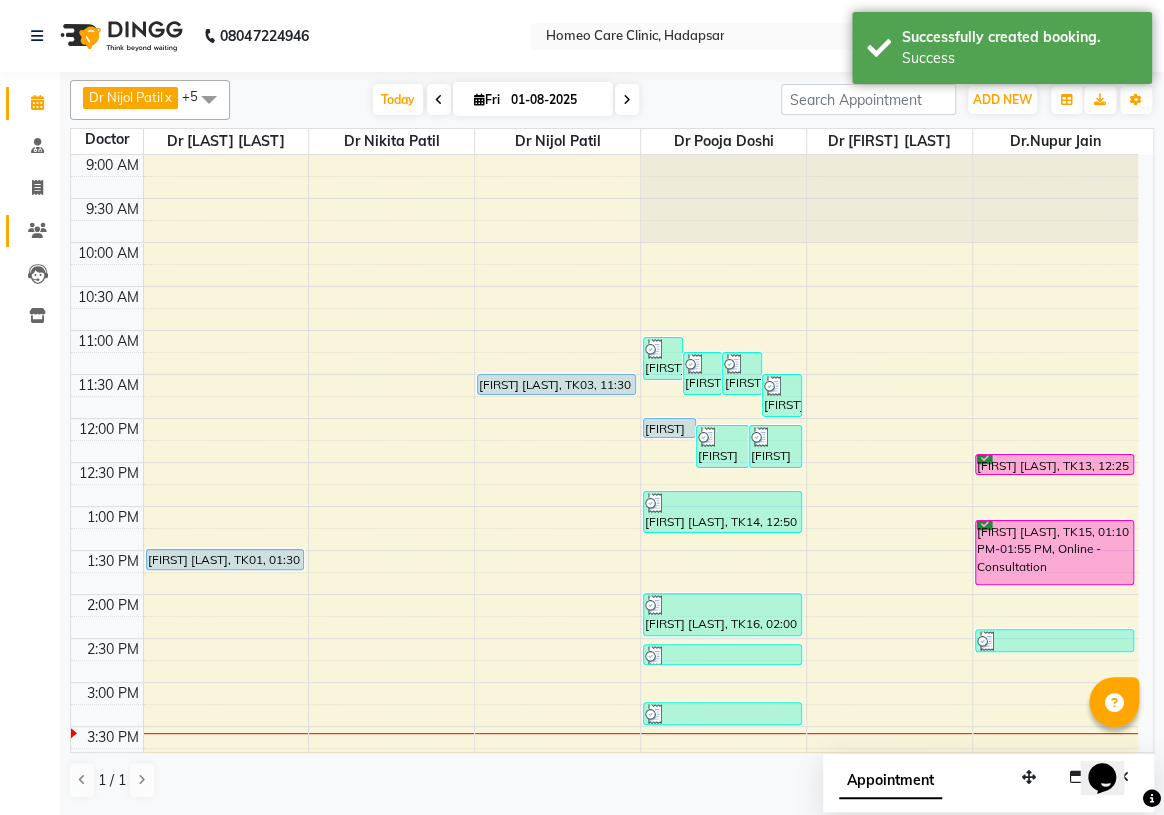 click on "Patients" 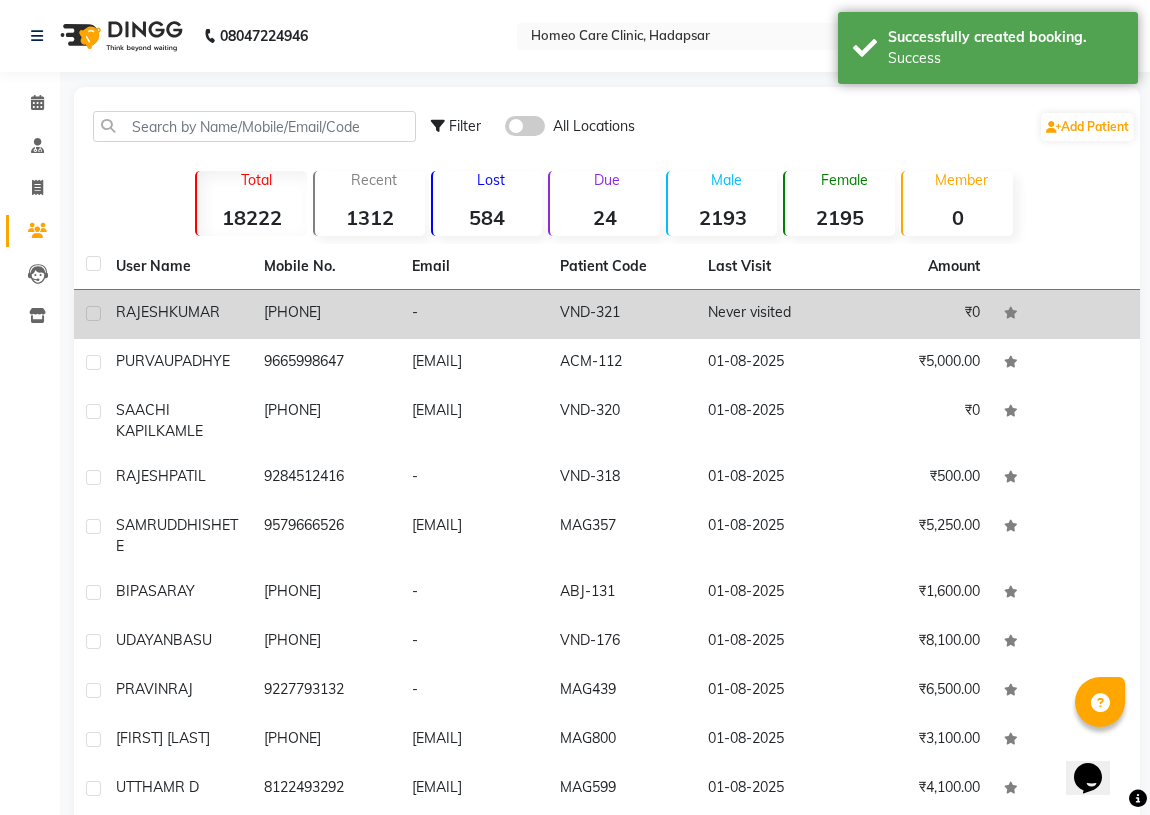 click on "[FIRST]  [LAST]" 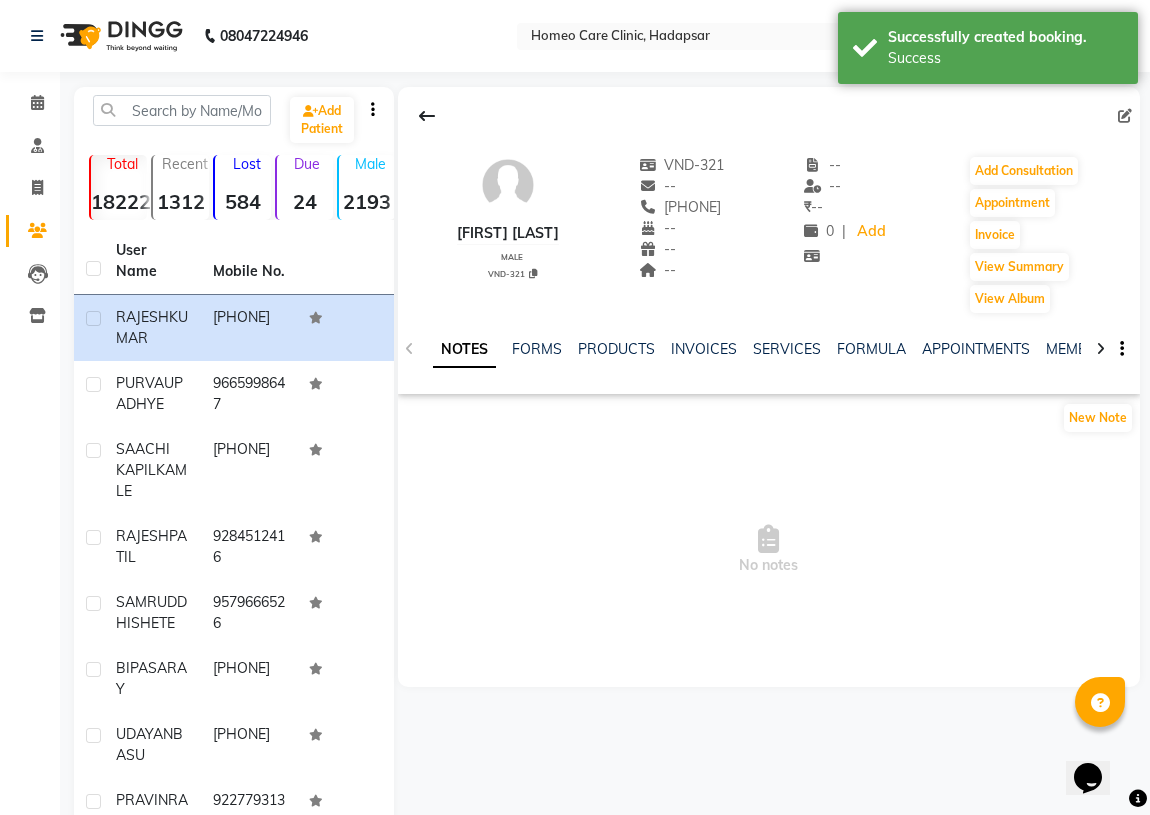 click 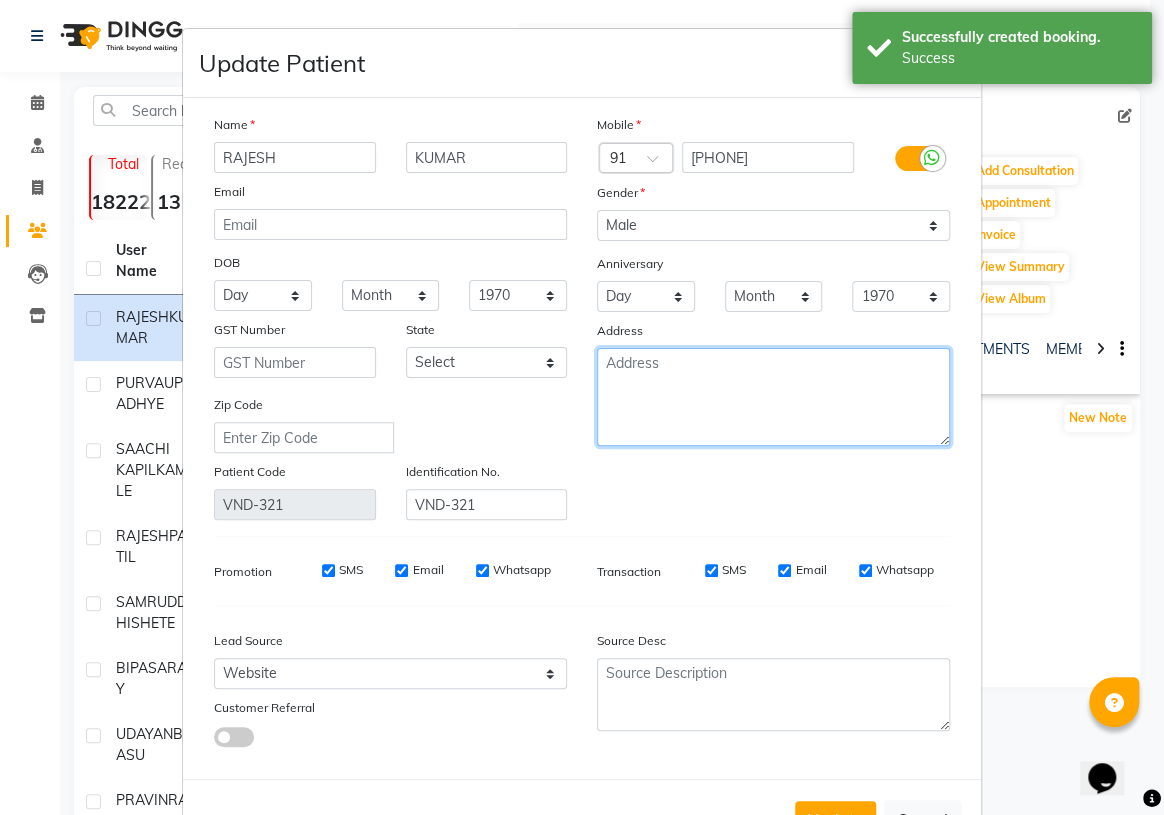 click at bounding box center [773, 397] 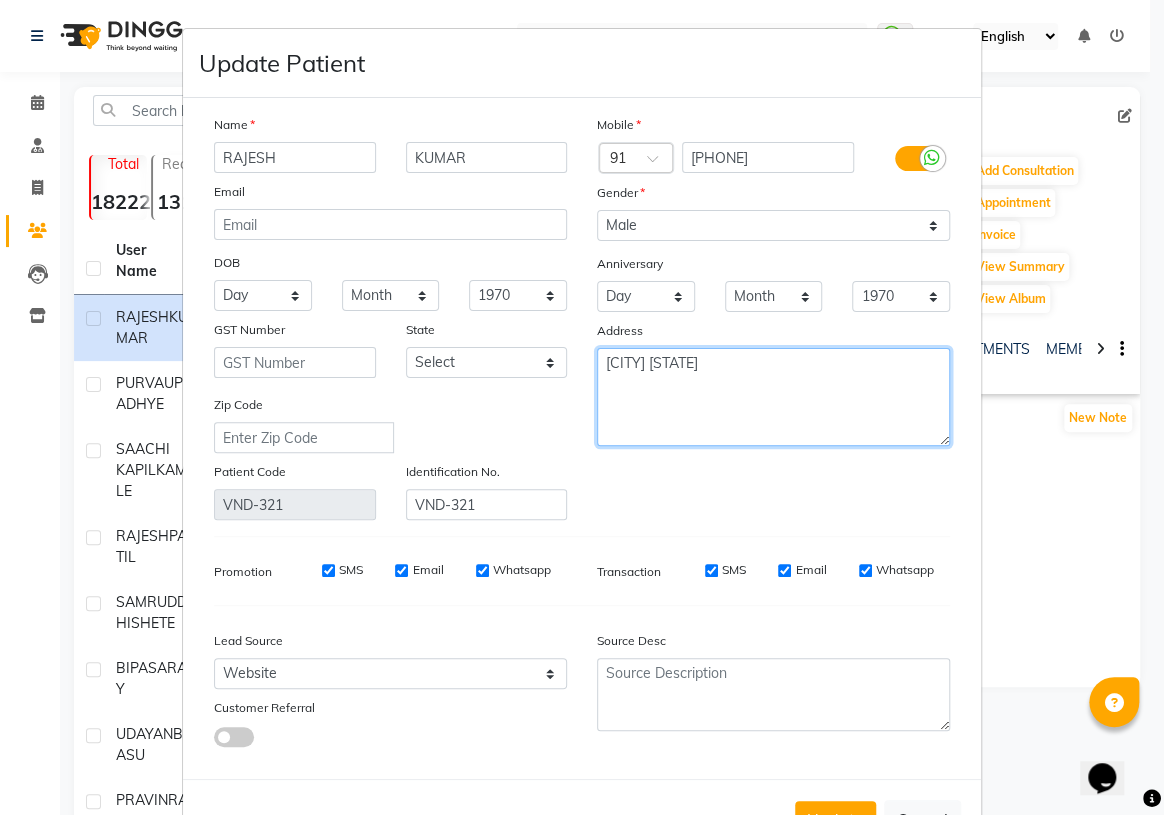 type on "[CITY] [STATE]" 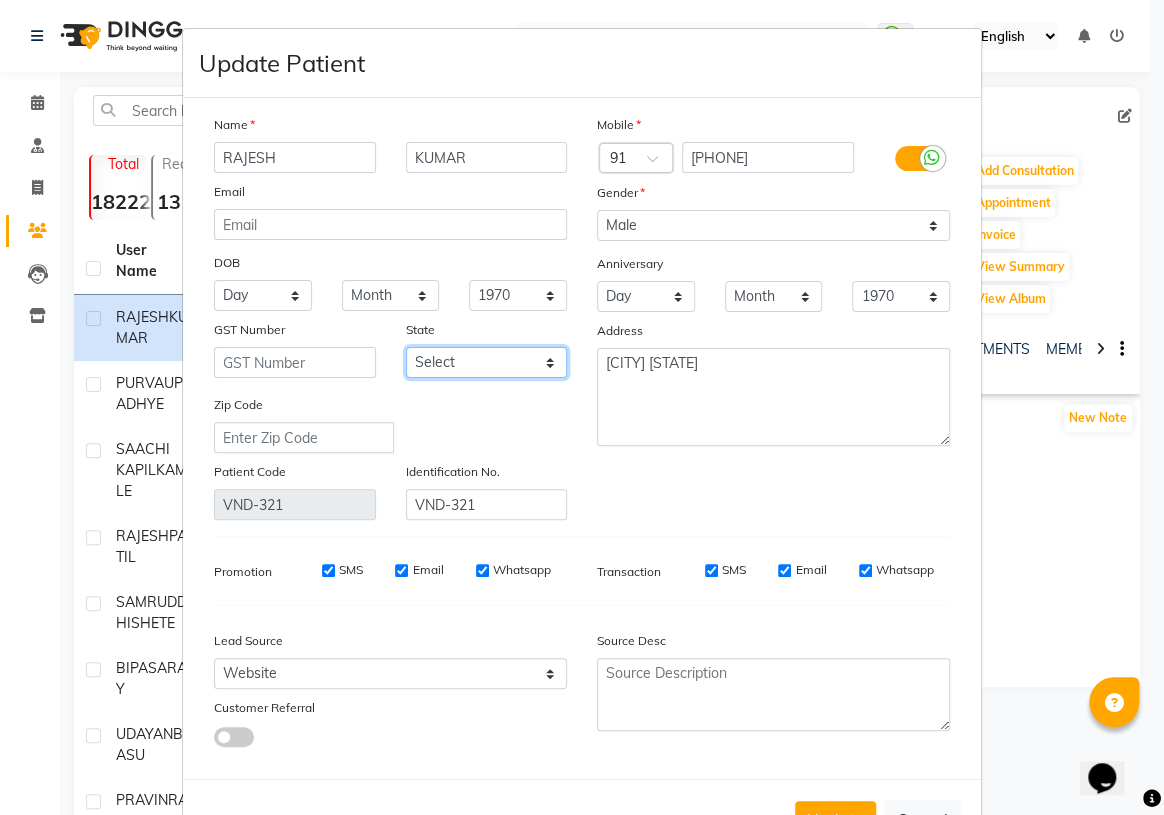 click on "Select Andaman and Nicobar Islands Andhra Pradesh Arunachal Pradesh Assam Bihar Chandigarh Chhattisgarh Dadra and Nagar Haveli Daman and Diu Delhi Goa Gujarat Haryana Himachal Pradesh Jammu and Kashmir Jharkhand Karnataka Kerala Lakshadweep Madhya Pradesh Maharashtra Manipur Meghalaya Mizoram Nagaland Odisha Pondicherry Punjab Rajasthan Sikkim Tamil Nadu Telangana Tripura Uttar Pradesh Uttarakhand West Bengal Ladakh Other Territory Centre Jurisdiction" at bounding box center [487, 362] 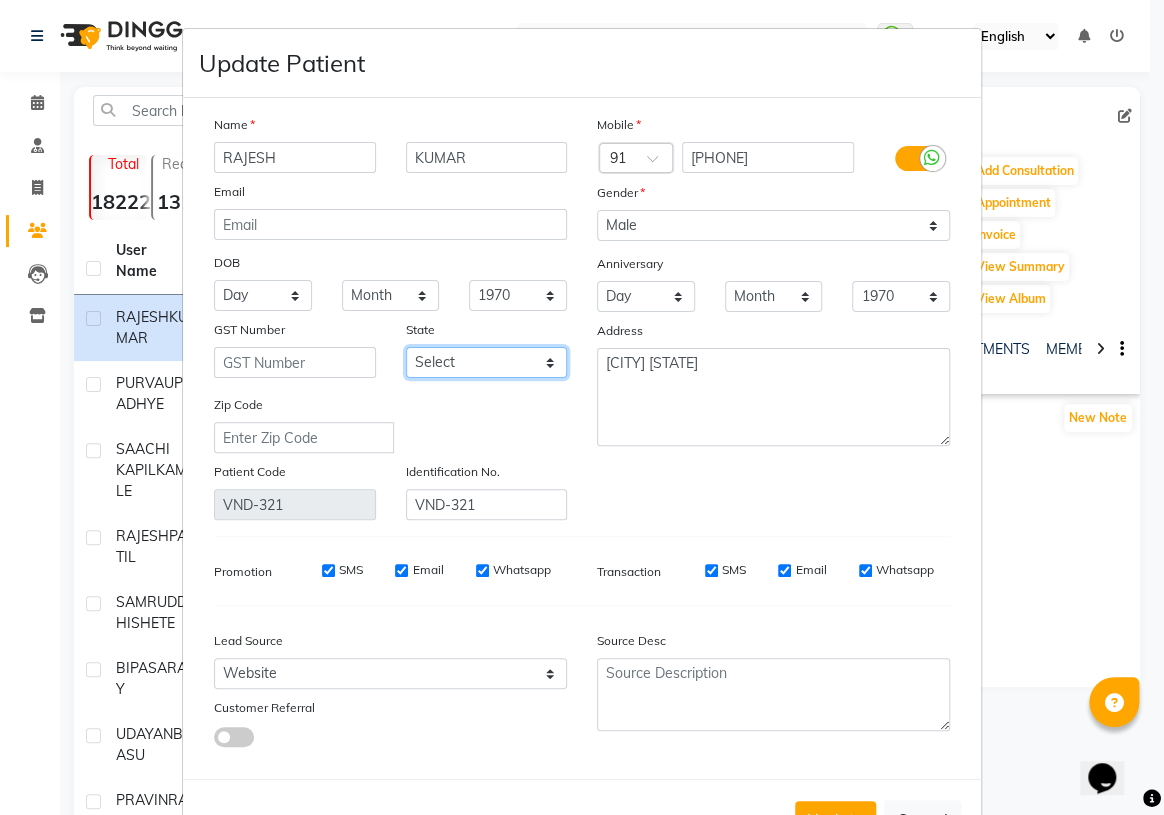 select on "16" 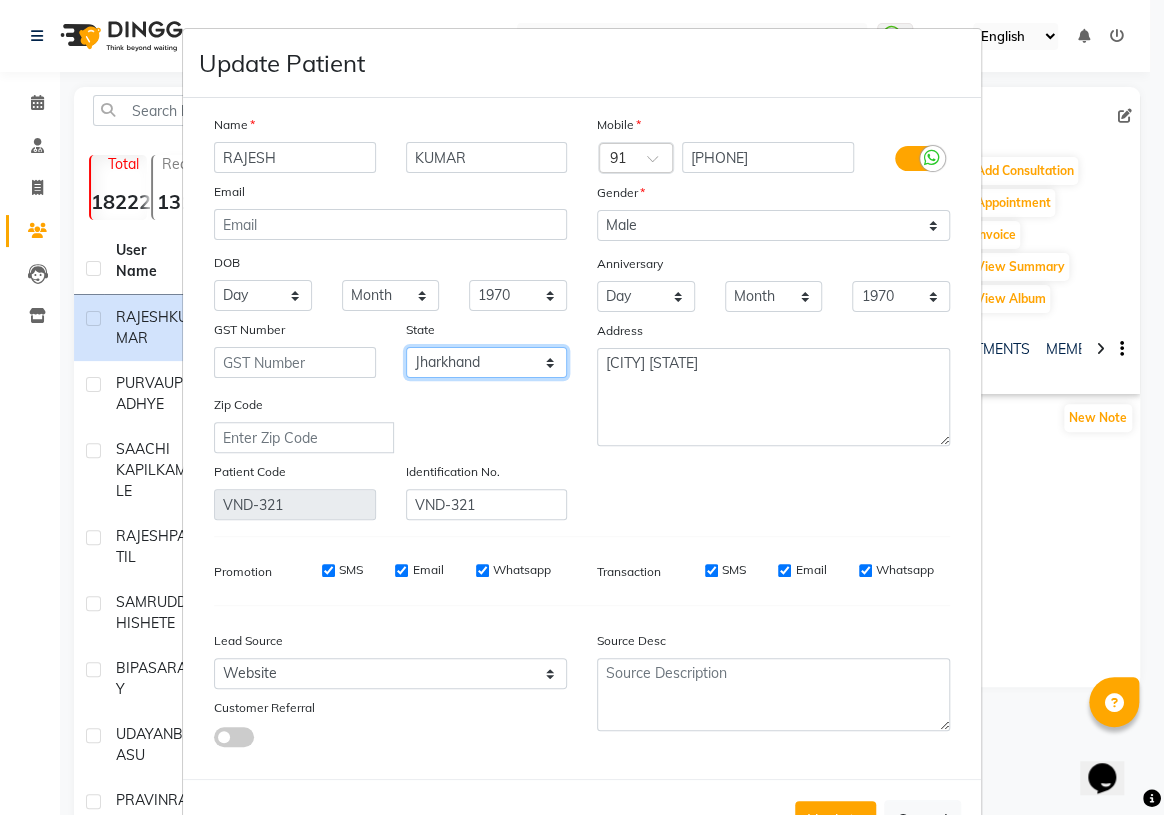 click on "Select Andaman and Nicobar Islands Andhra Pradesh Arunachal Pradesh Assam Bihar Chandigarh Chhattisgarh Dadra and Nagar Haveli Daman and Diu Delhi Goa Gujarat Haryana Himachal Pradesh Jammu and Kashmir Jharkhand Karnataka Kerala Lakshadweep Madhya Pradesh Maharashtra Manipur Meghalaya Mizoram Nagaland Odisha Pondicherry Punjab Rajasthan Sikkim Tamil Nadu Telangana Tripura Uttar Pradesh Uttarakhand West Bengal Ladakh Other Territory Centre Jurisdiction" at bounding box center (487, 362) 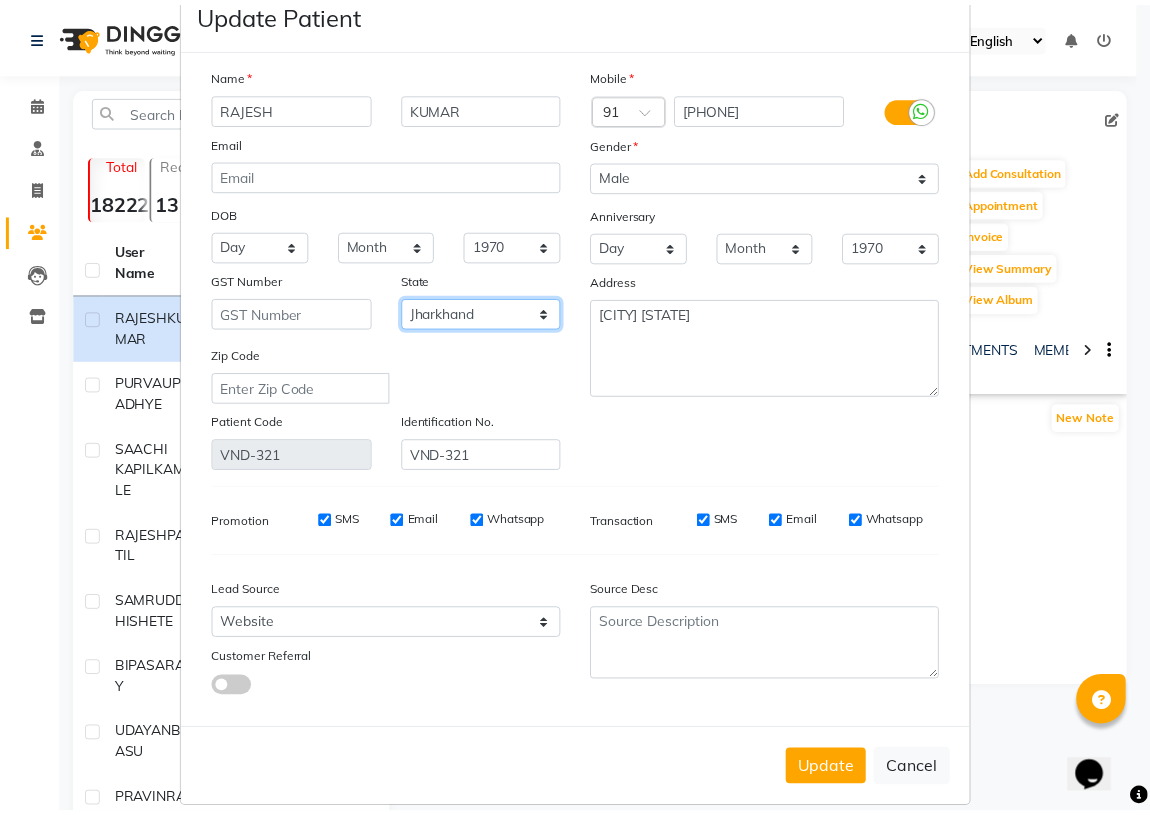 scroll, scrollTop: 78, scrollLeft: 0, axis: vertical 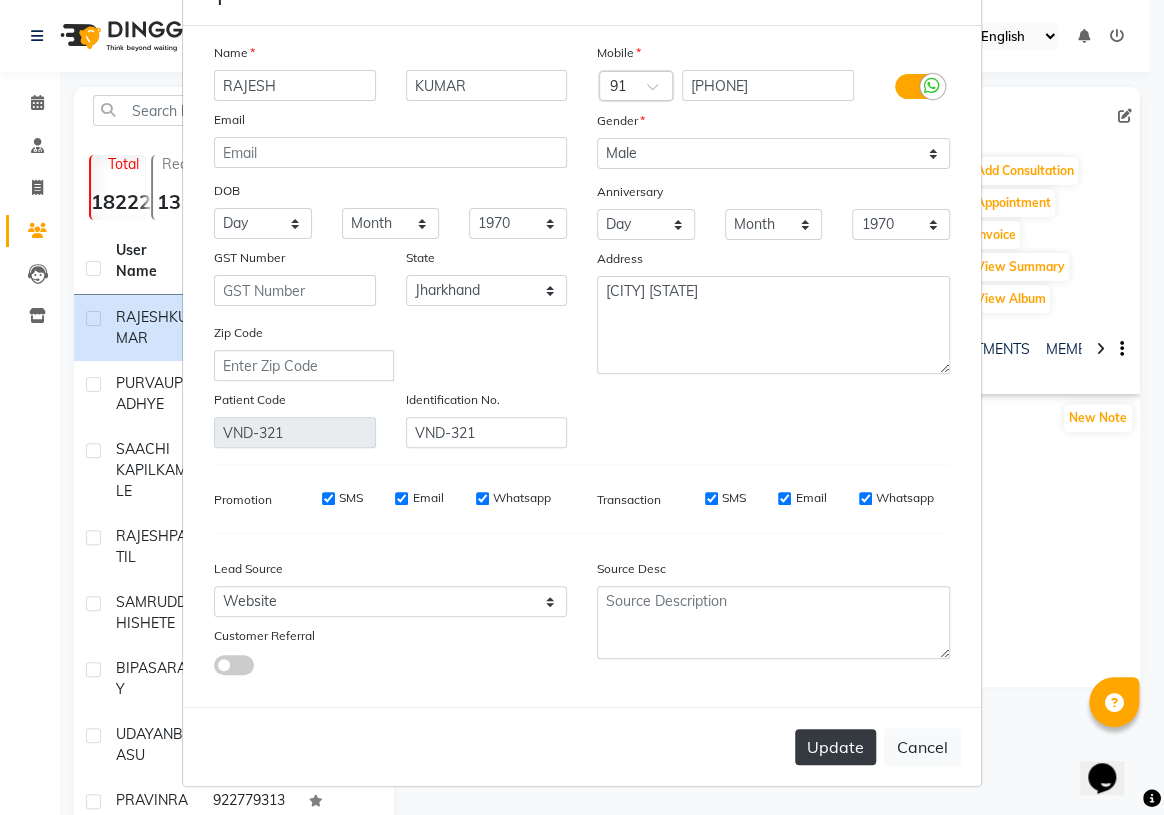 click on "Update" at bounding box center (835, 747) 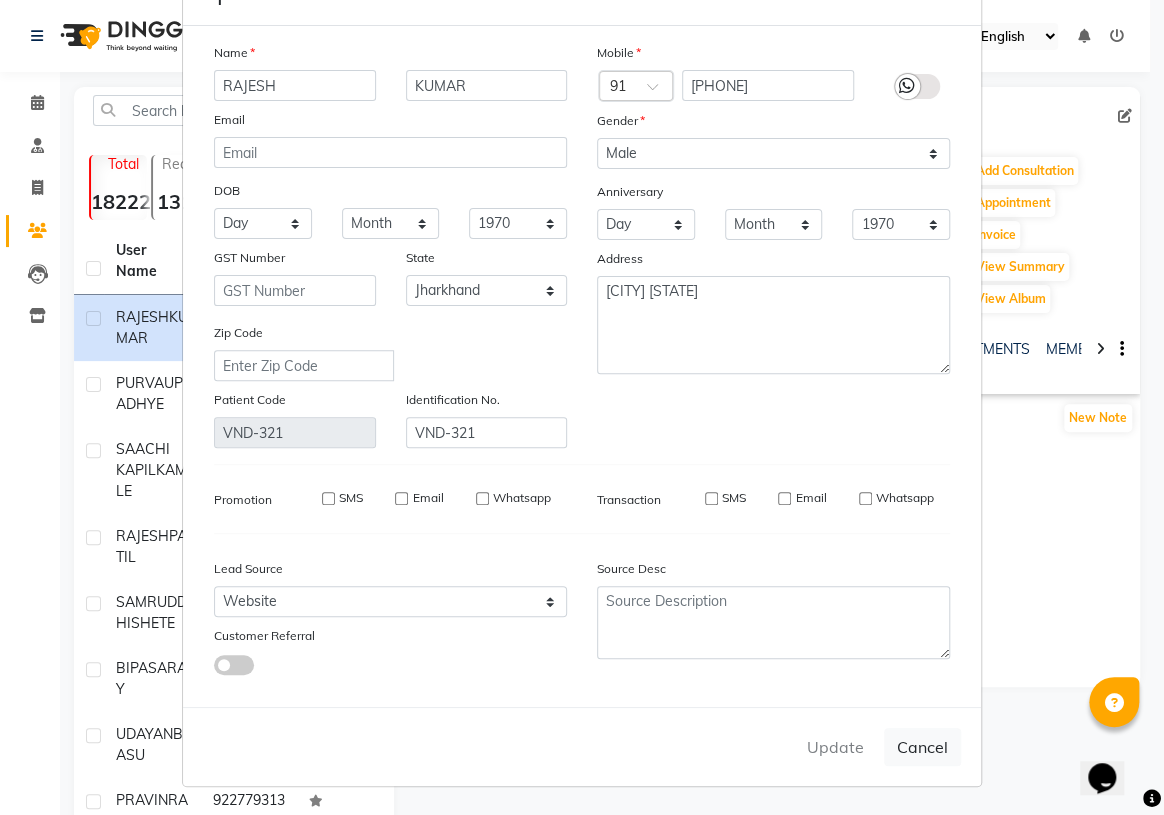 type 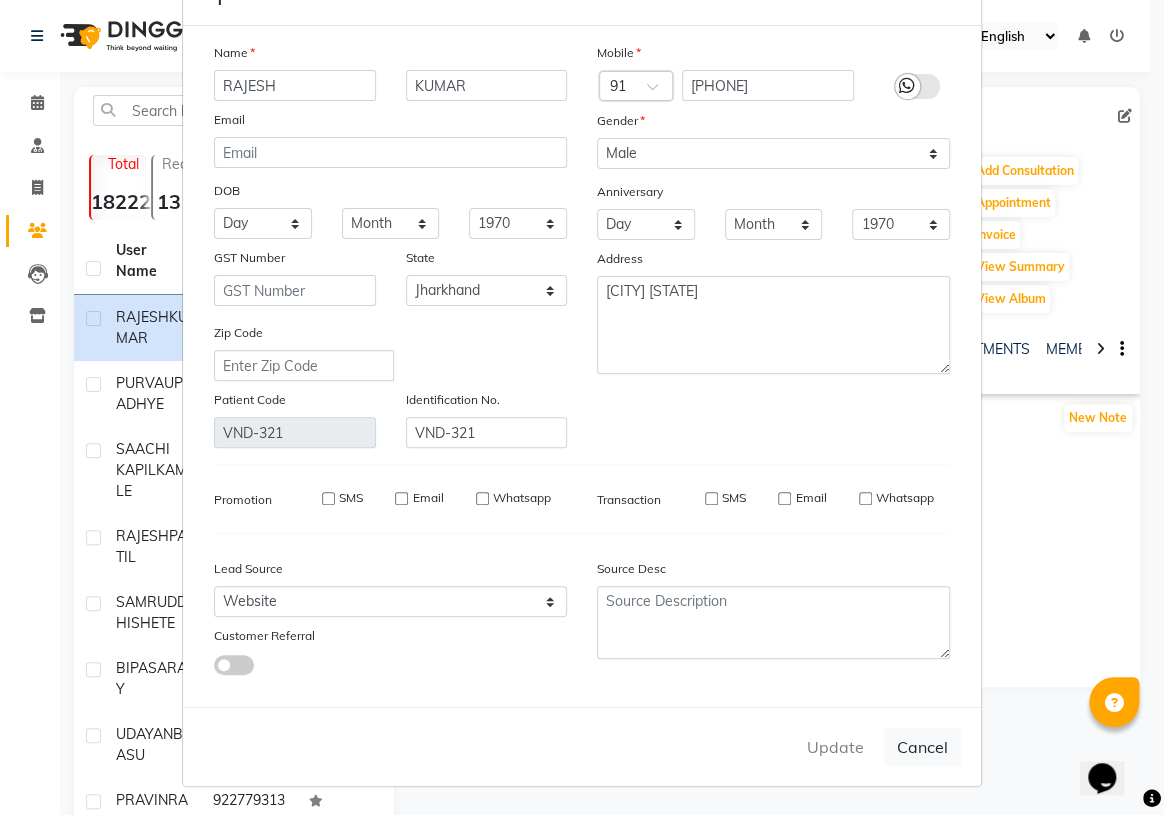 type 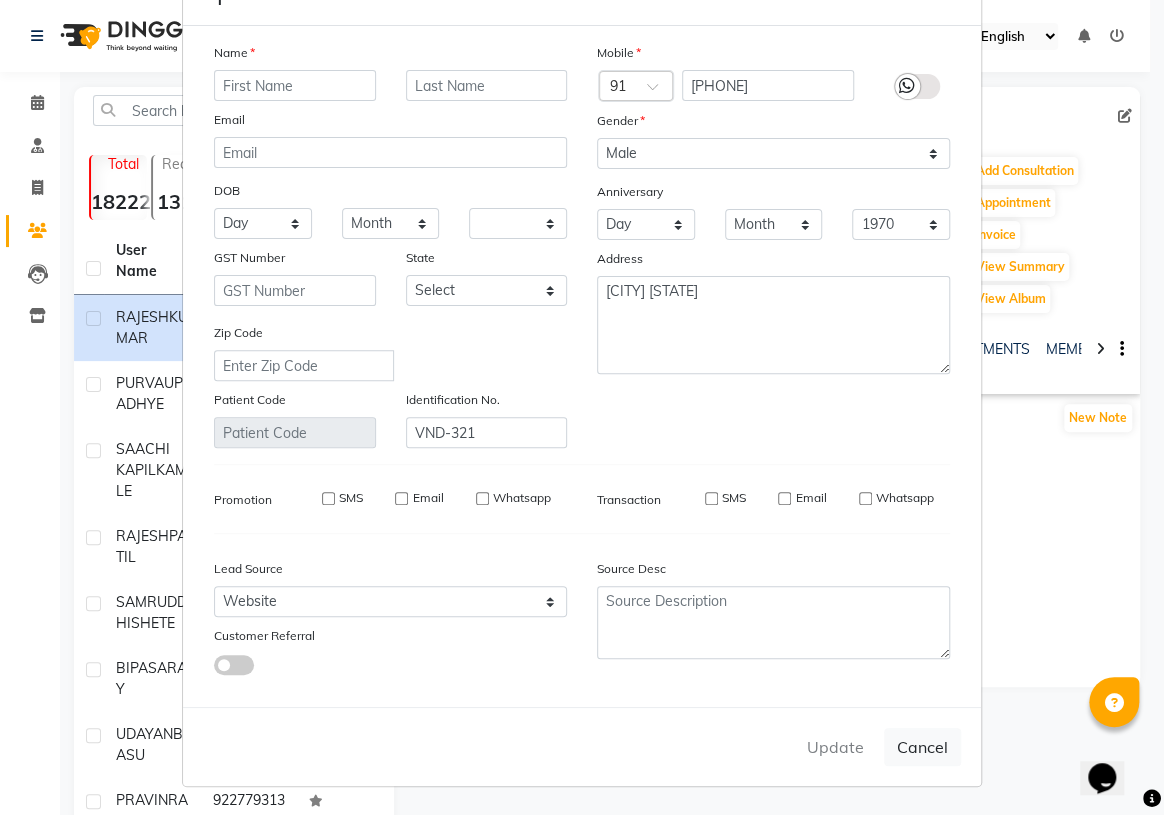 type 